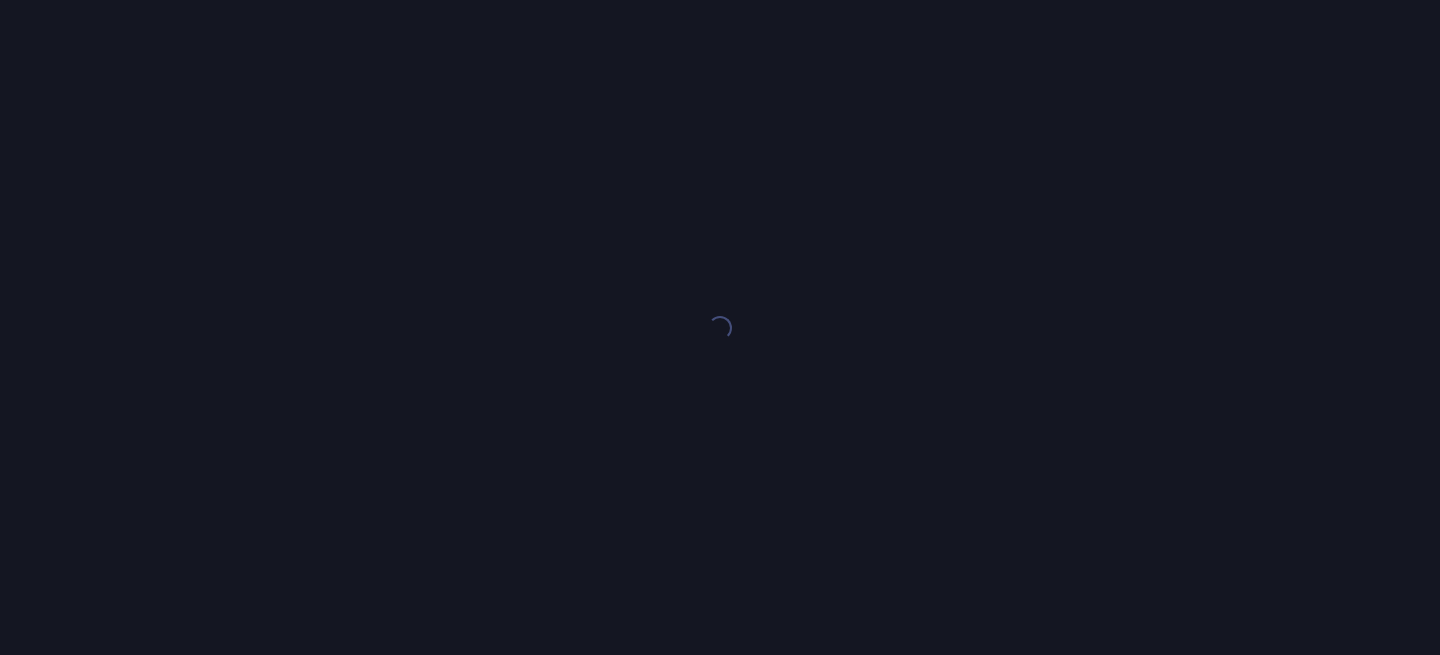 scroll, scrollTop: 0, scrollLeft: 0, axis: both 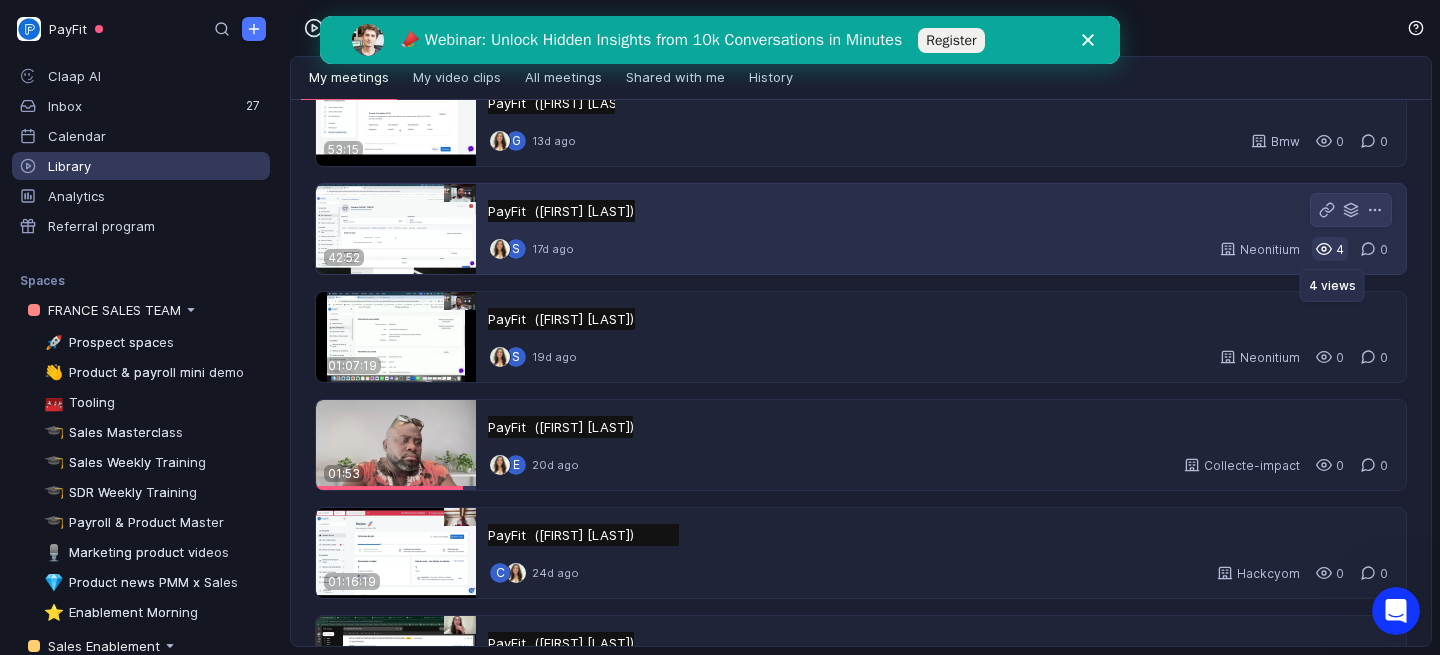 click on "4" at bounding box center (1330, 249) 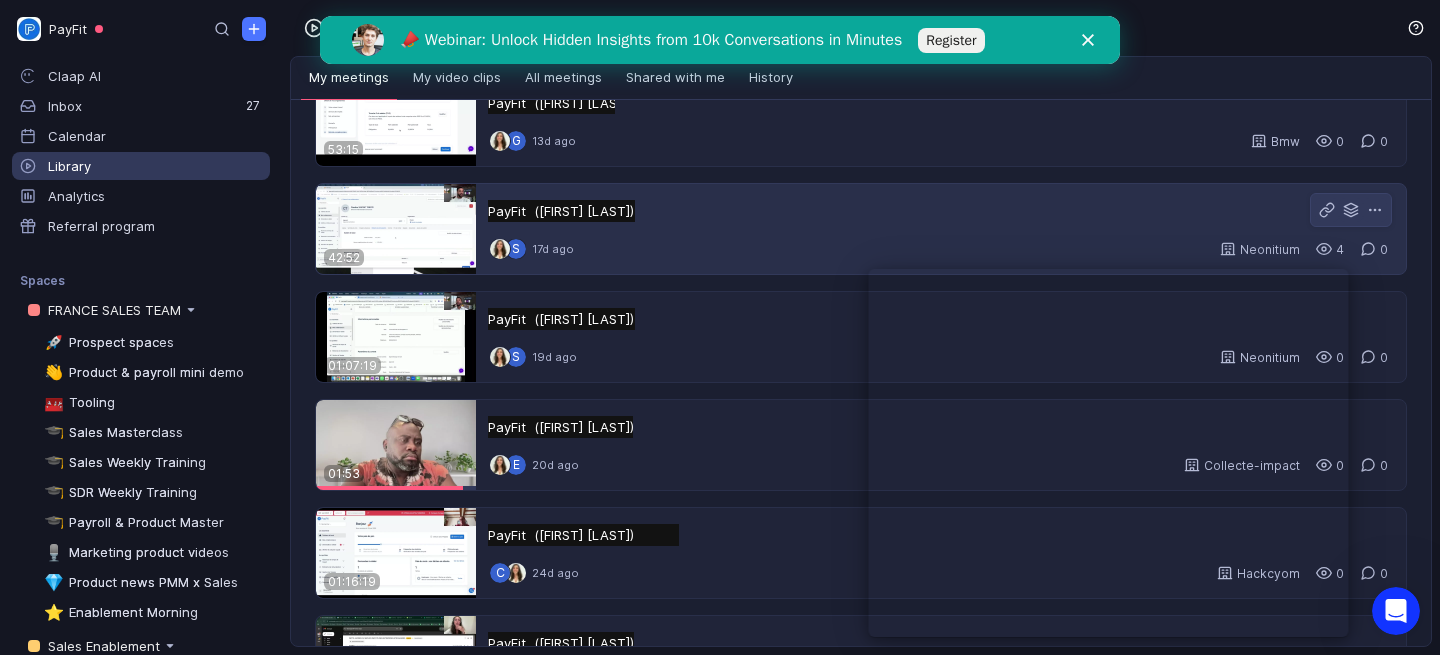 click at bounding box center (396, 229) 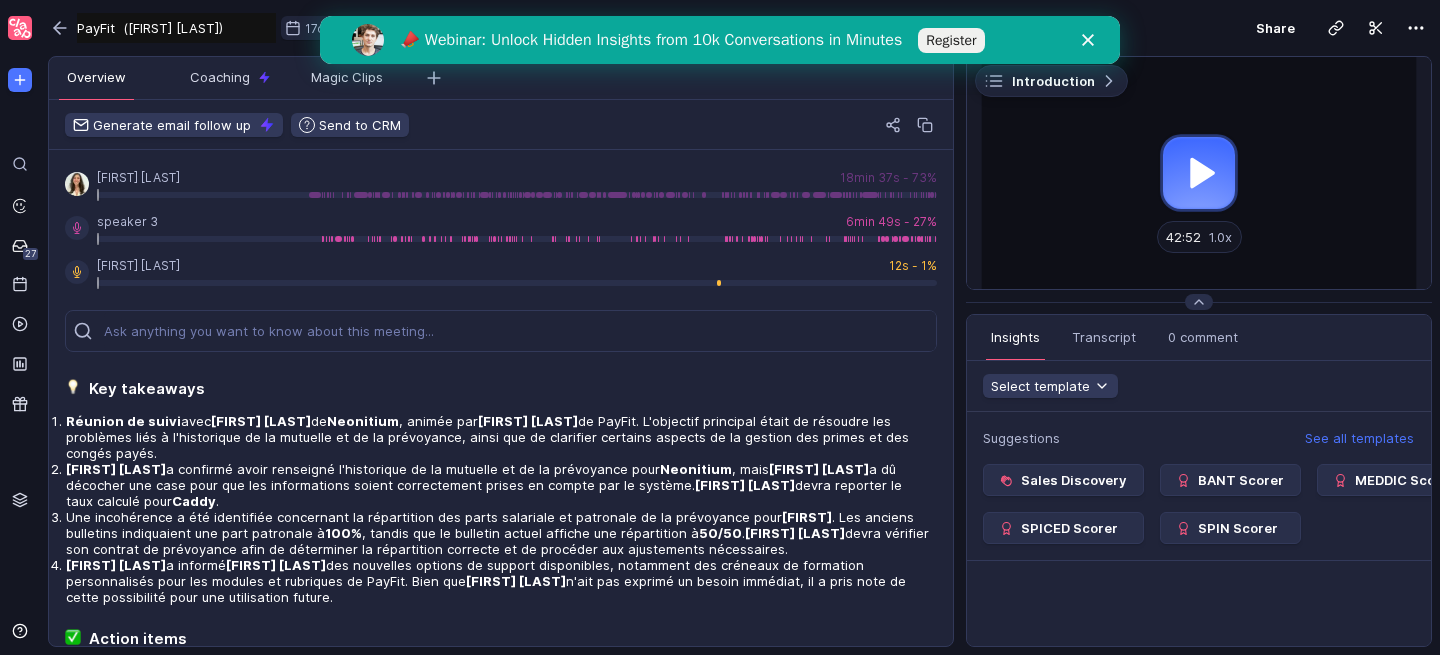 click at bounding box center (1199, 173) 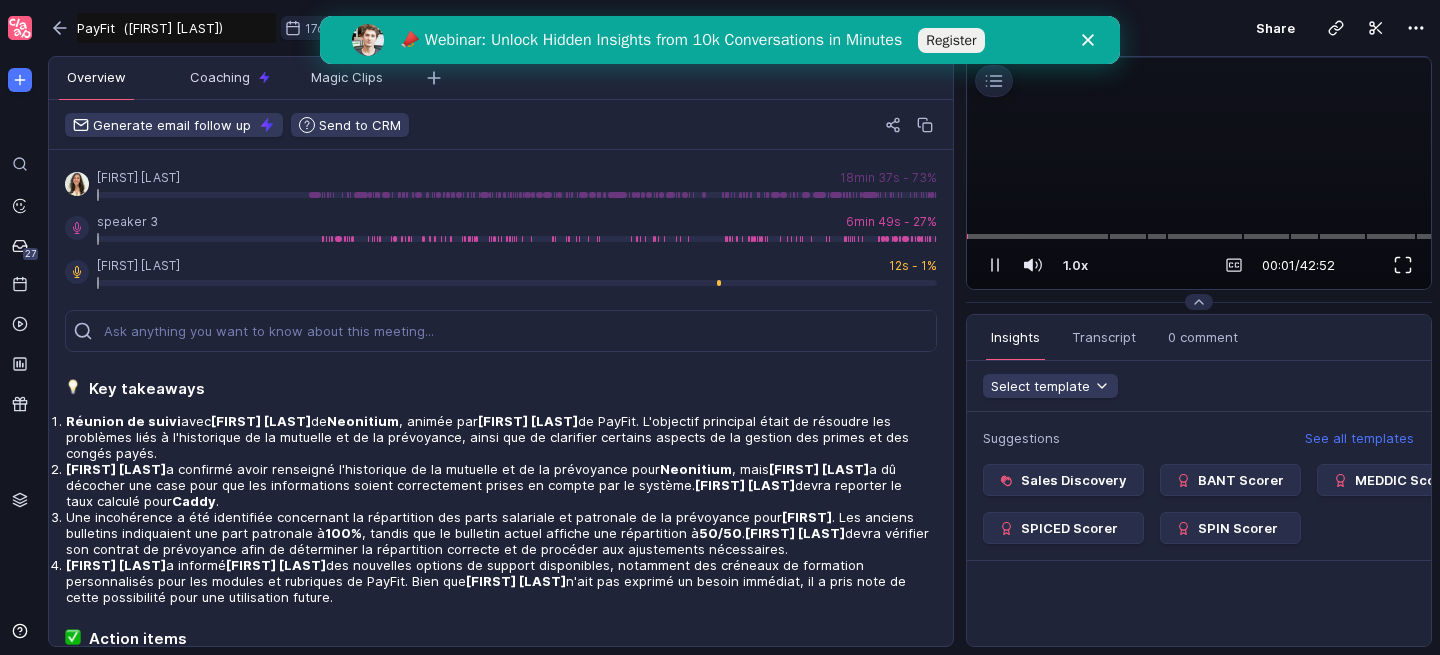 click at bounding box center (1403, 265) 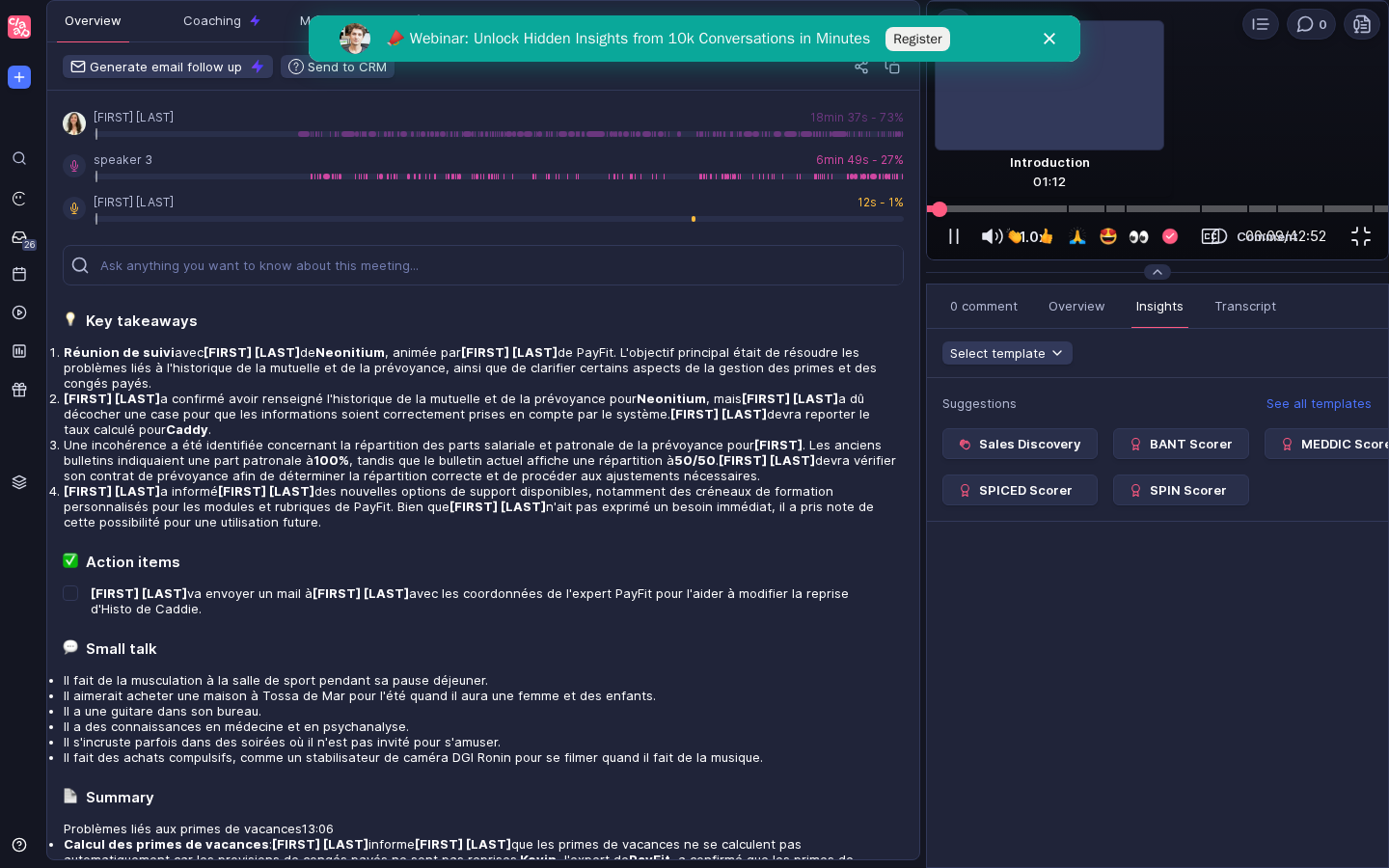 click at bounding box center (1158, 208) 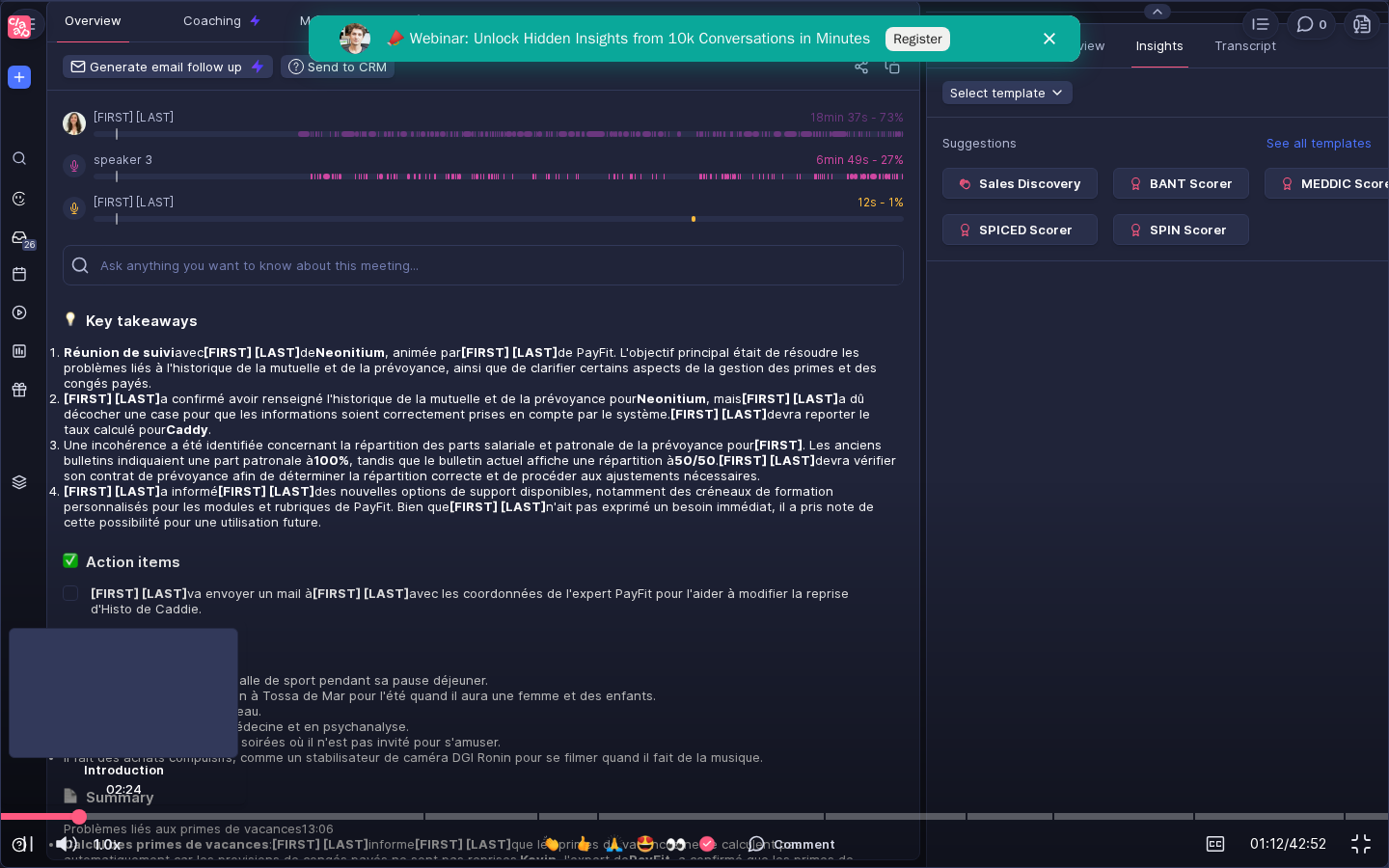 click at bounding box center (694, 816) 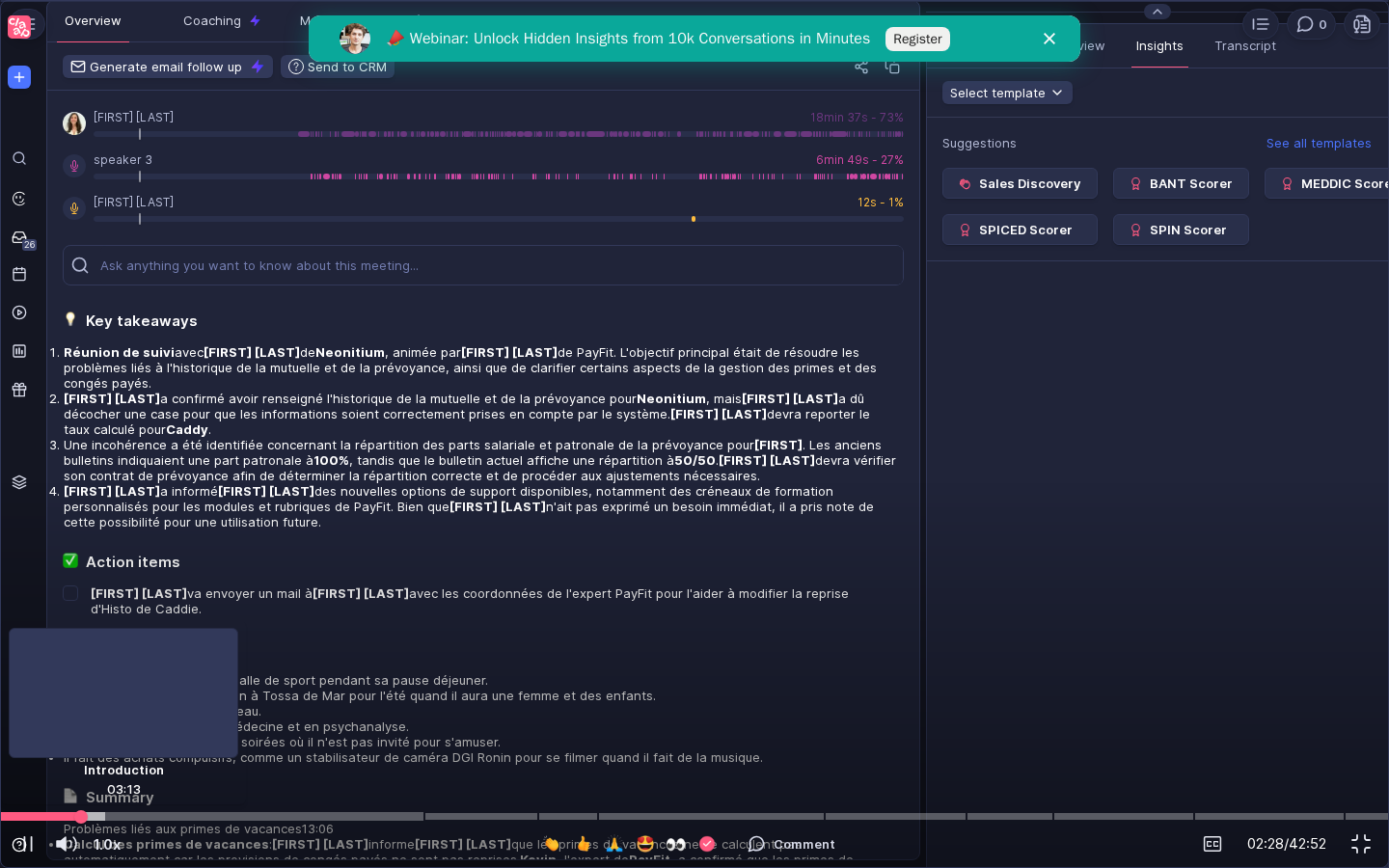 click at bounding box center (694, 816) 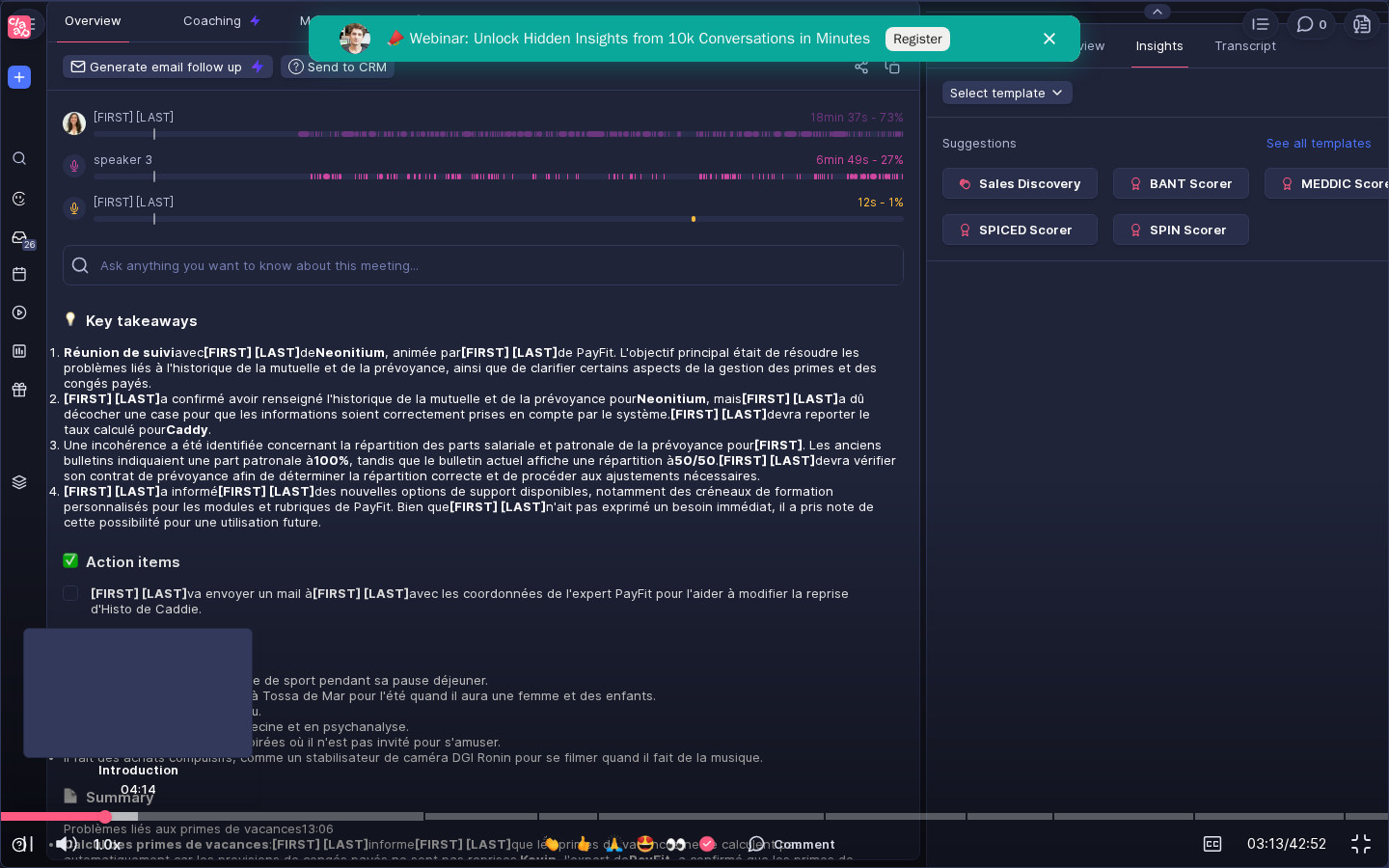 click at bounding box center [694, 816] 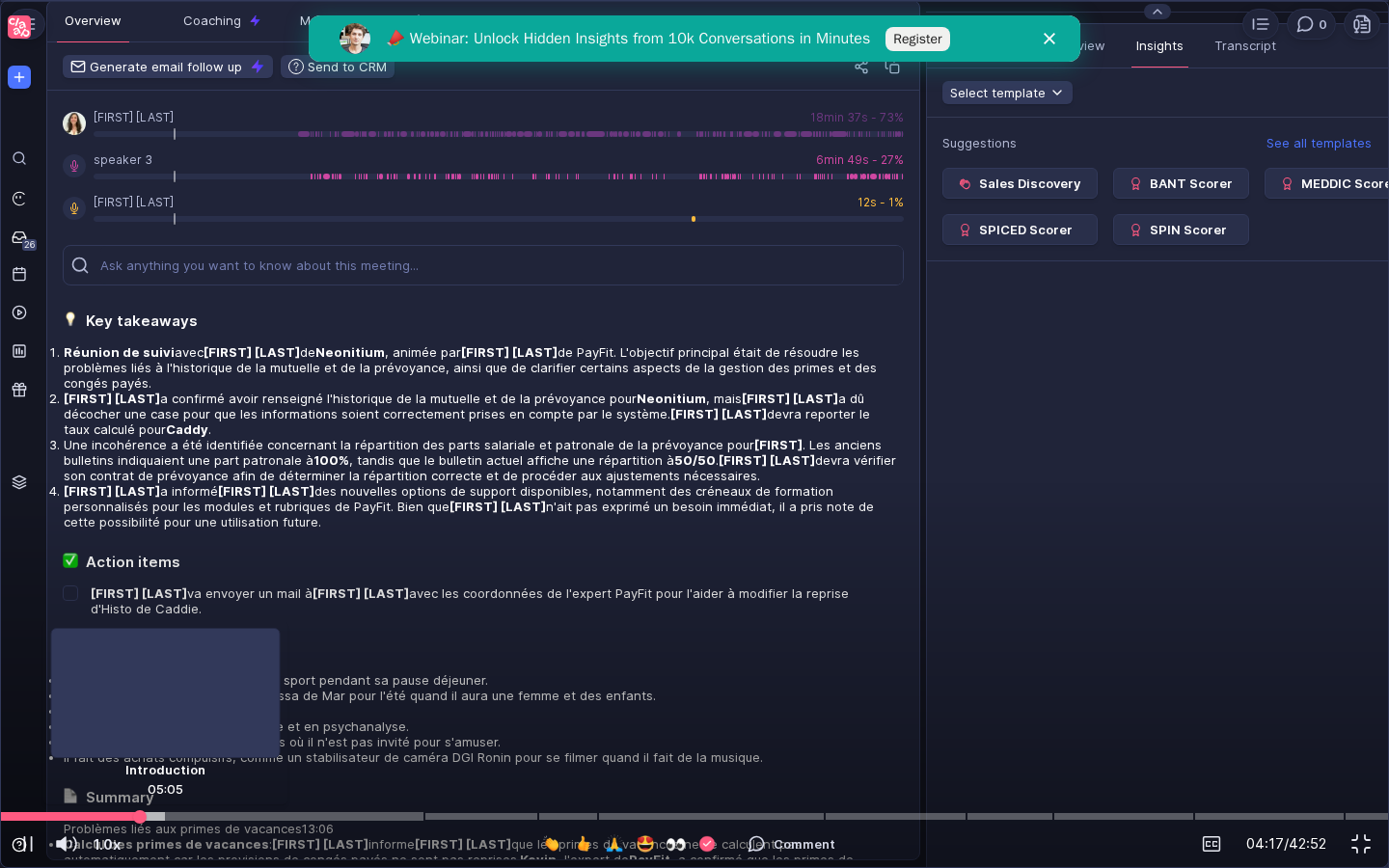 click at bounding box center [212, 817] 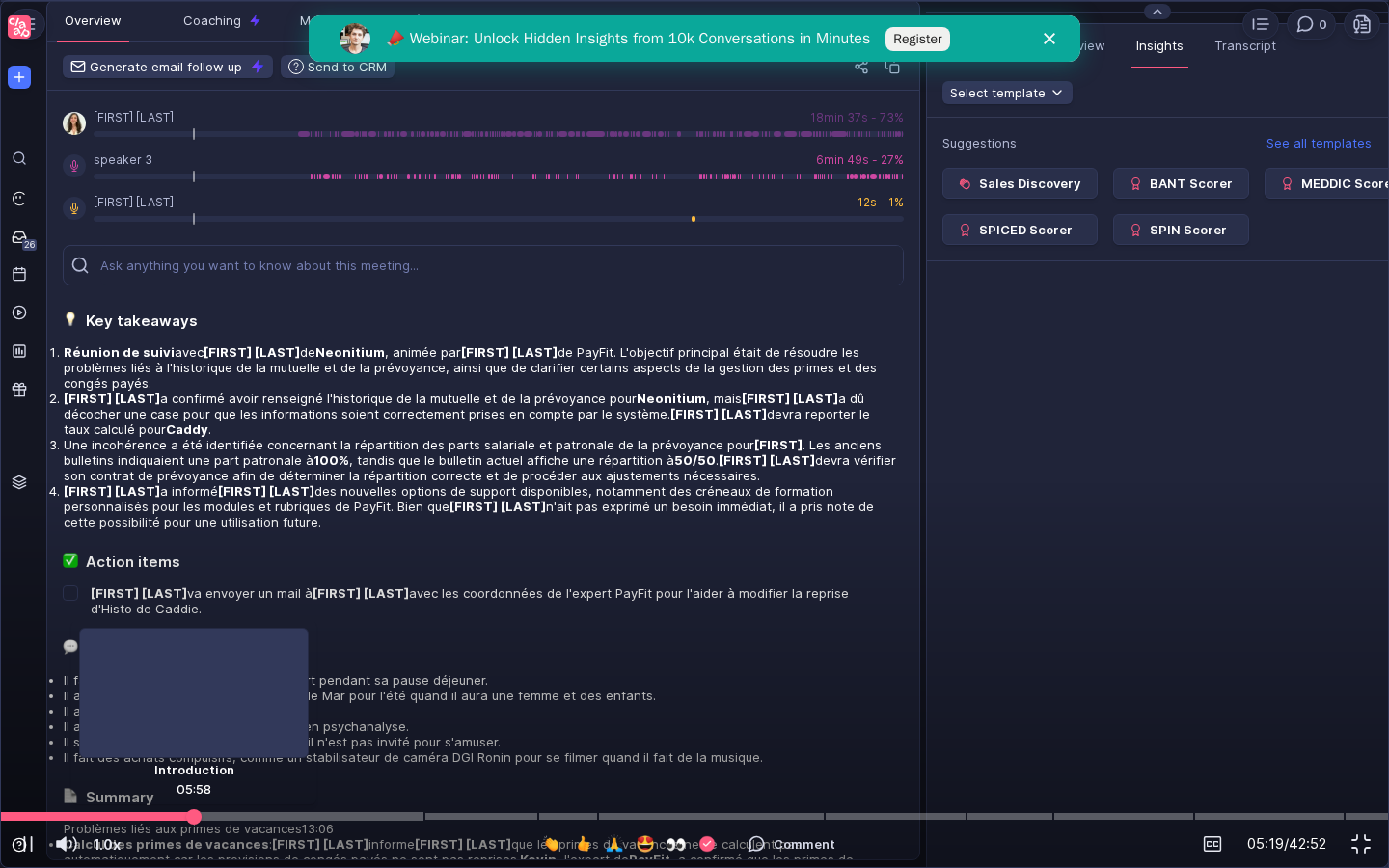 click at bounding box center [212, 817] 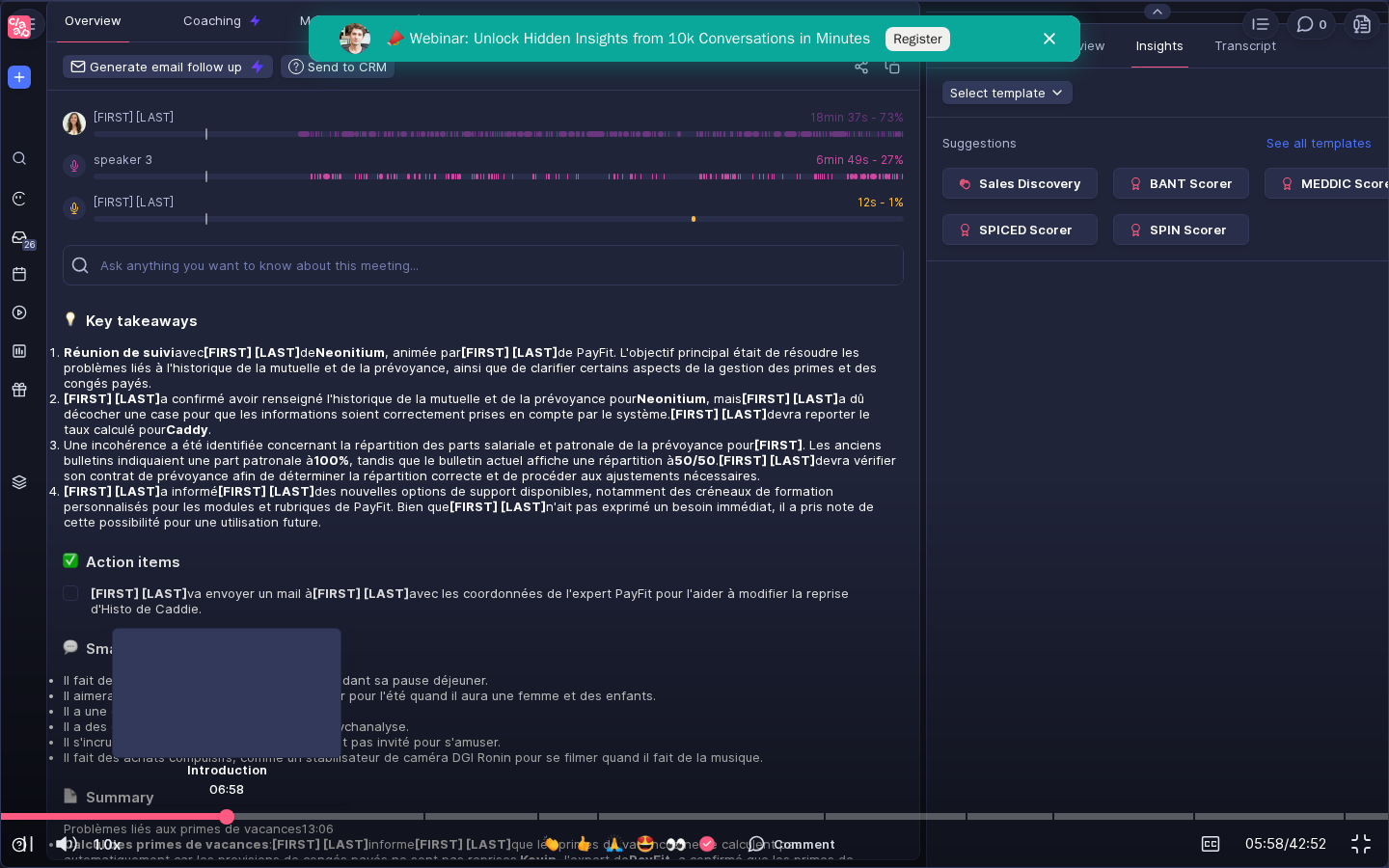 click at bounding box center (694, 816) 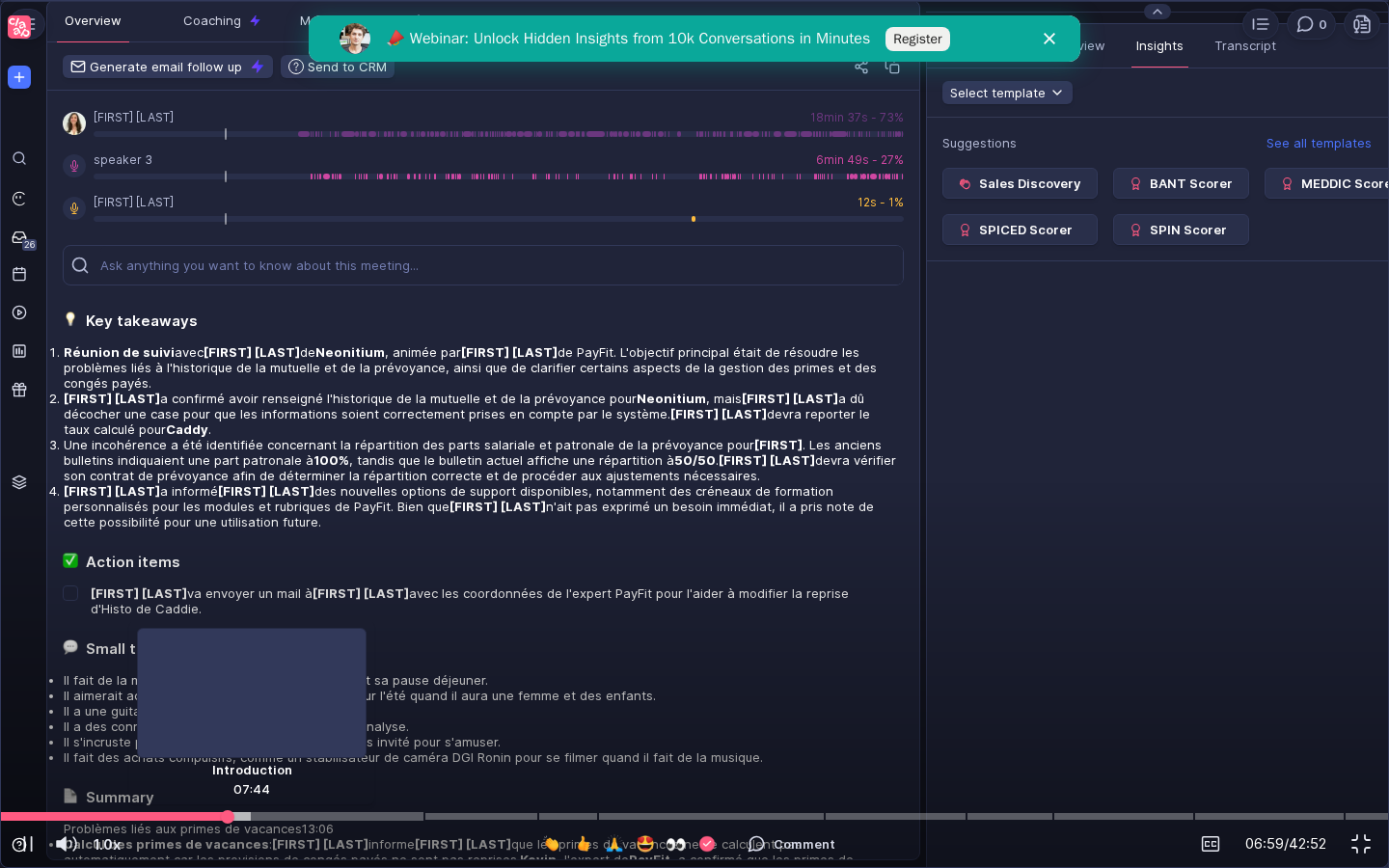 click at bounding box center (694, 816) 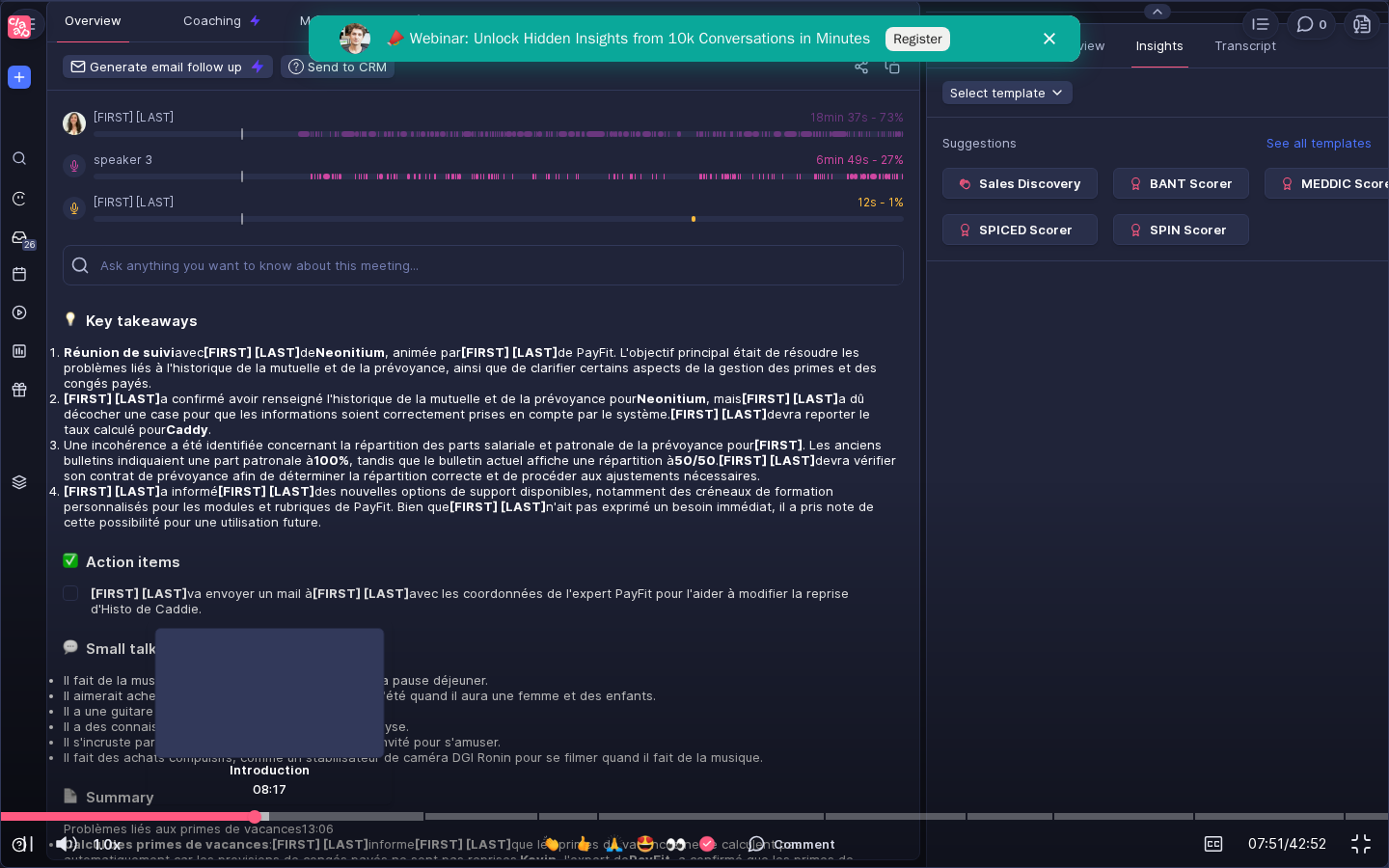 click at bounding box center (694, 816) 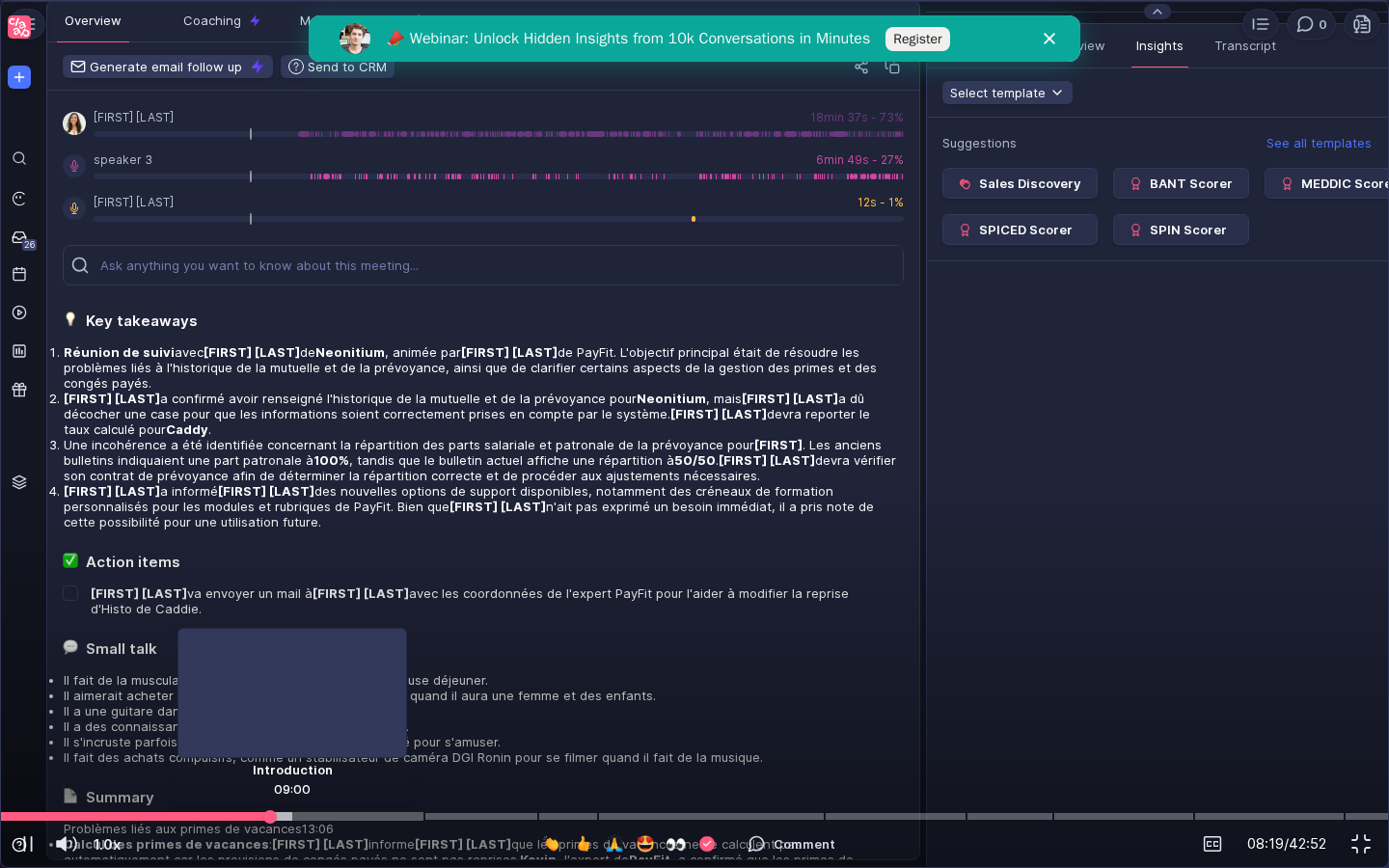 click at bounding box center (694, 816) 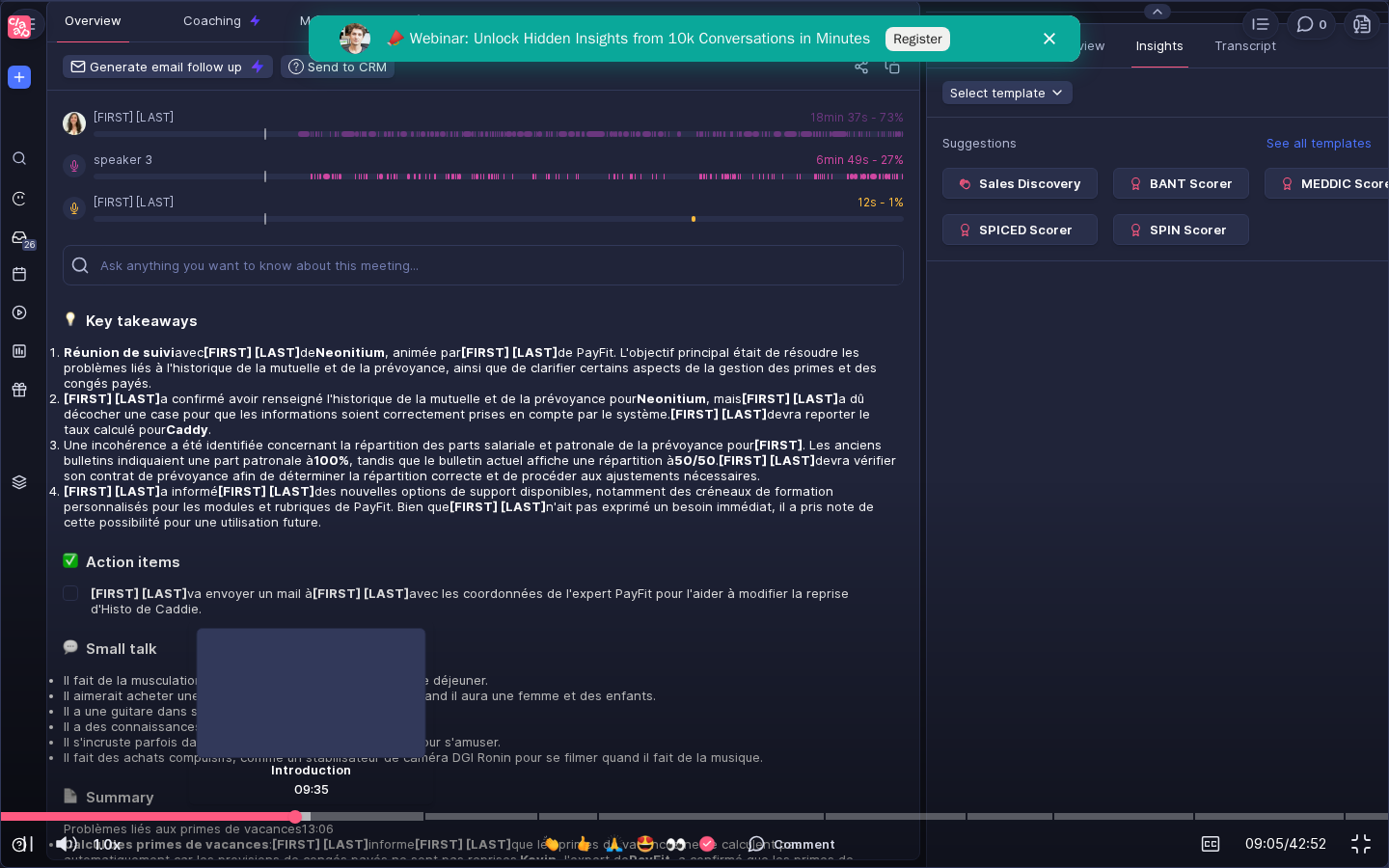 click at bounding box center [694, 816] 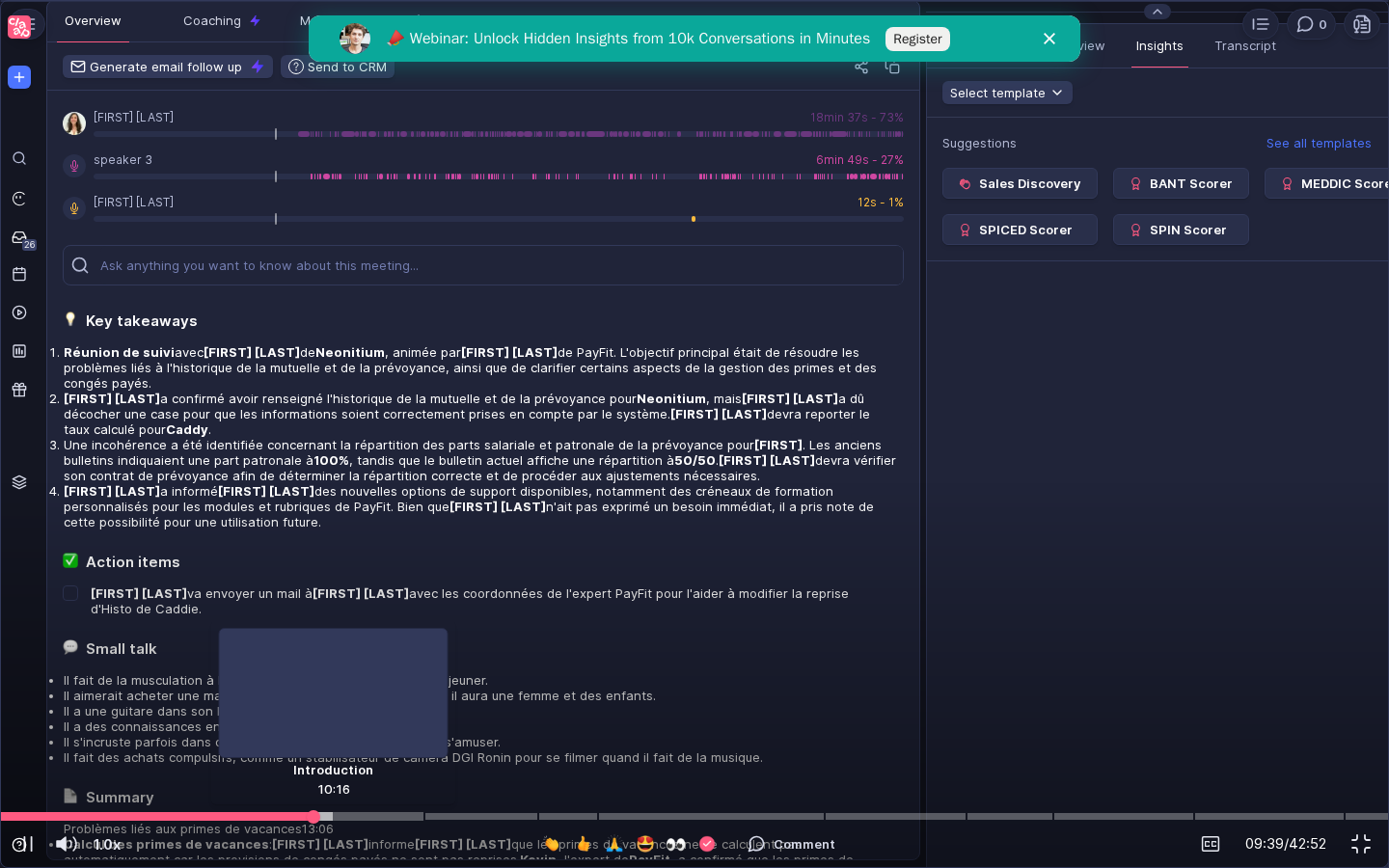 click at bounding box center [694, 816] 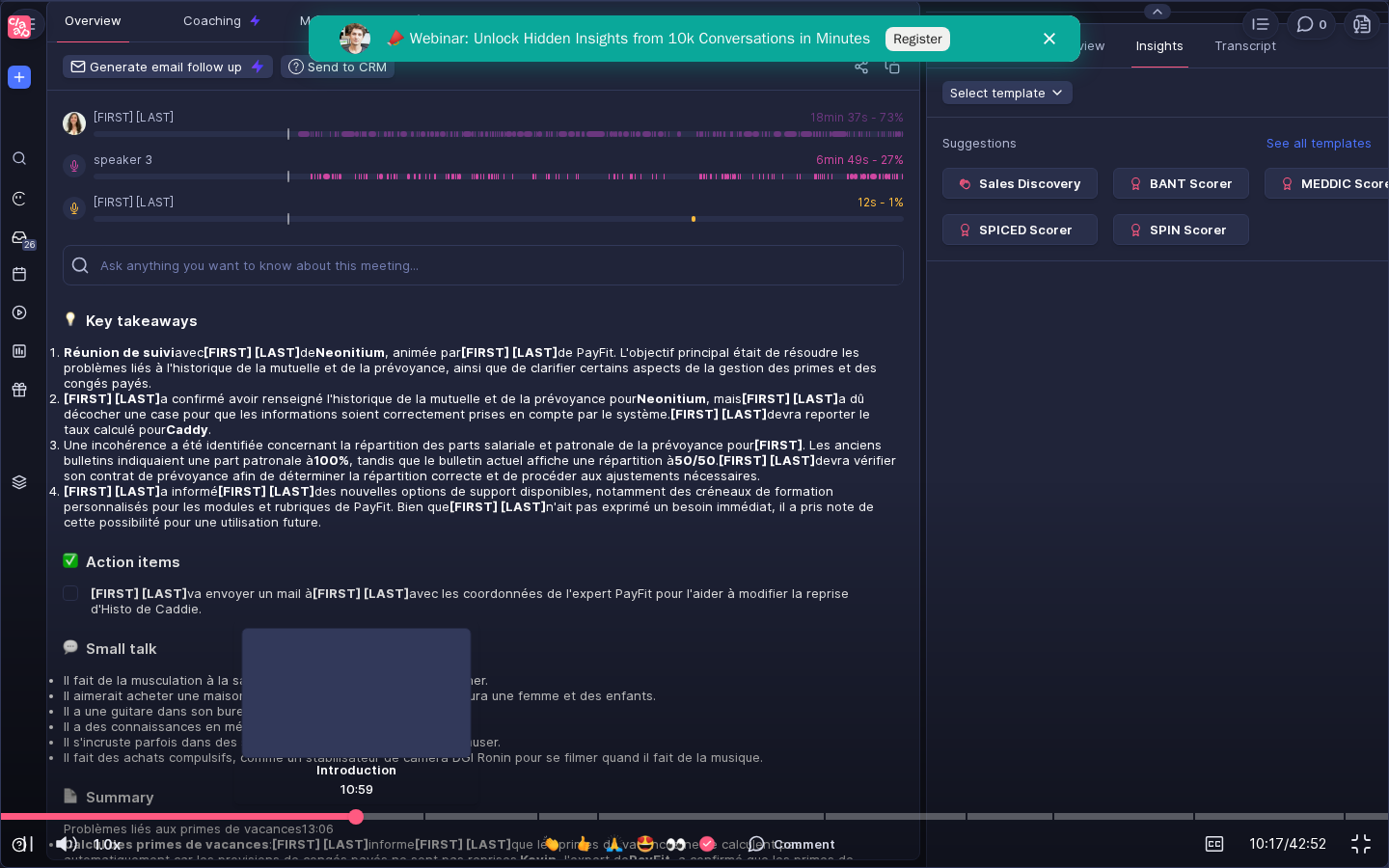 click at bounding box center [694, 816] 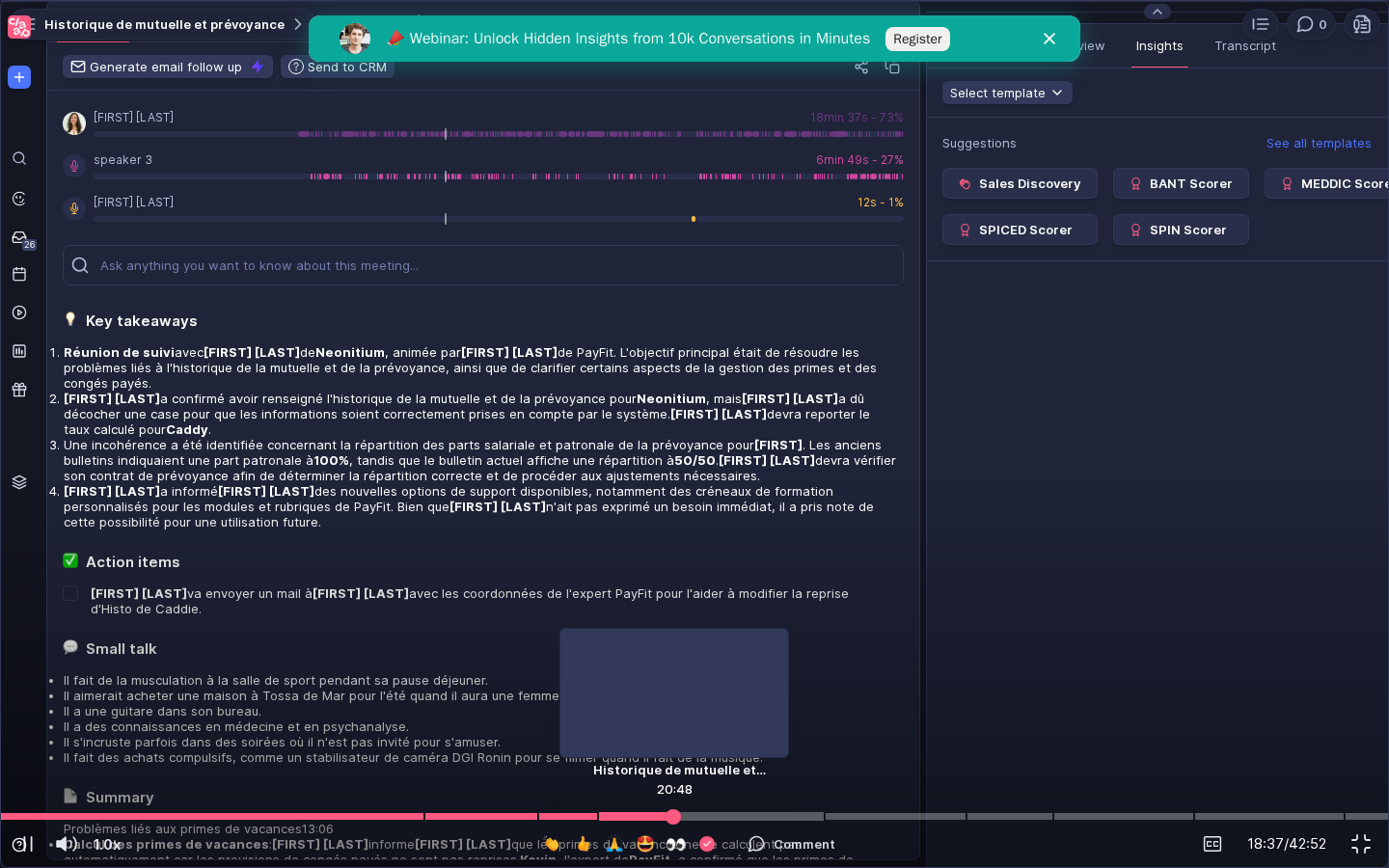 click at bounding box center (711, 817) 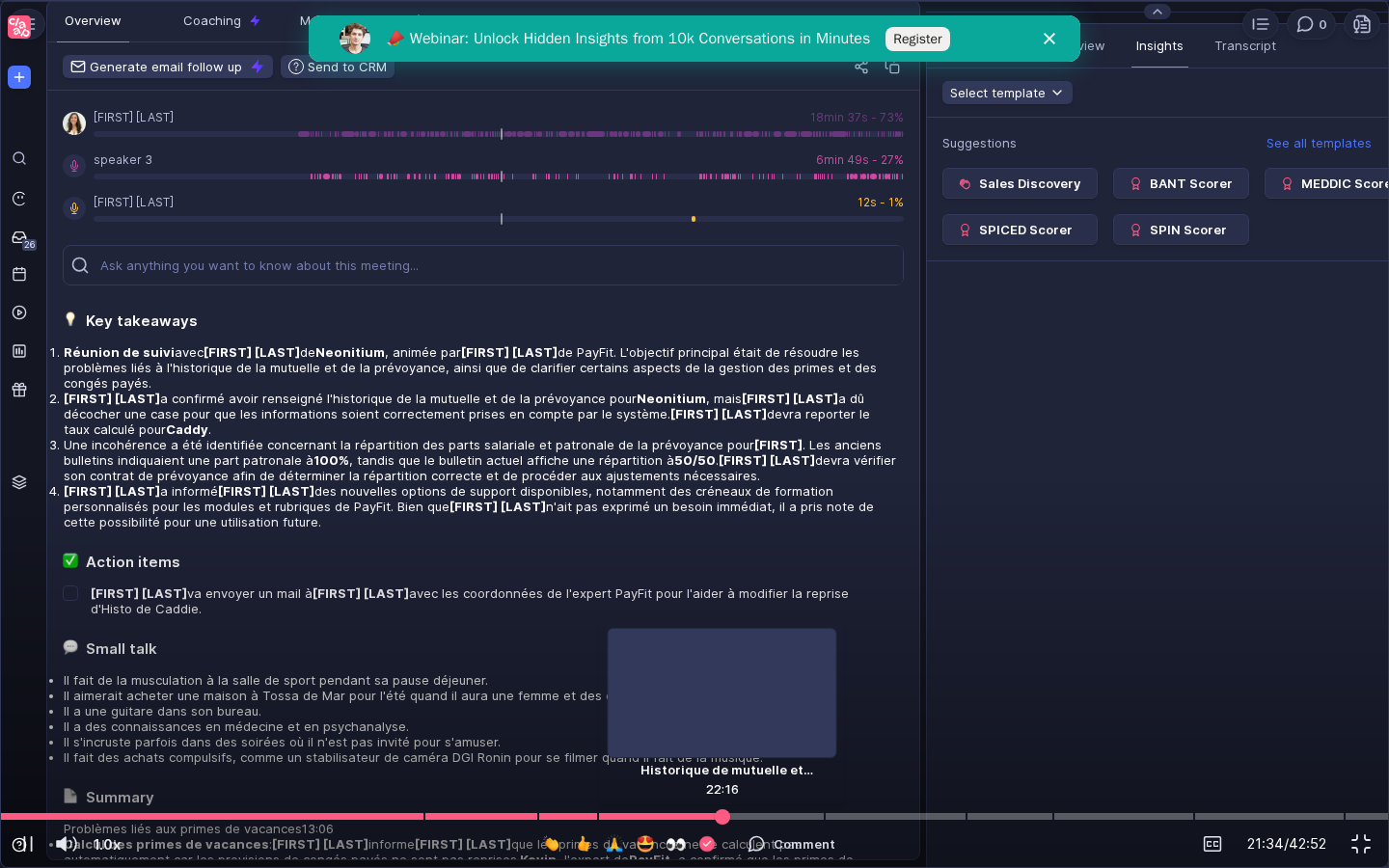 click at bounding box center (694, 816) 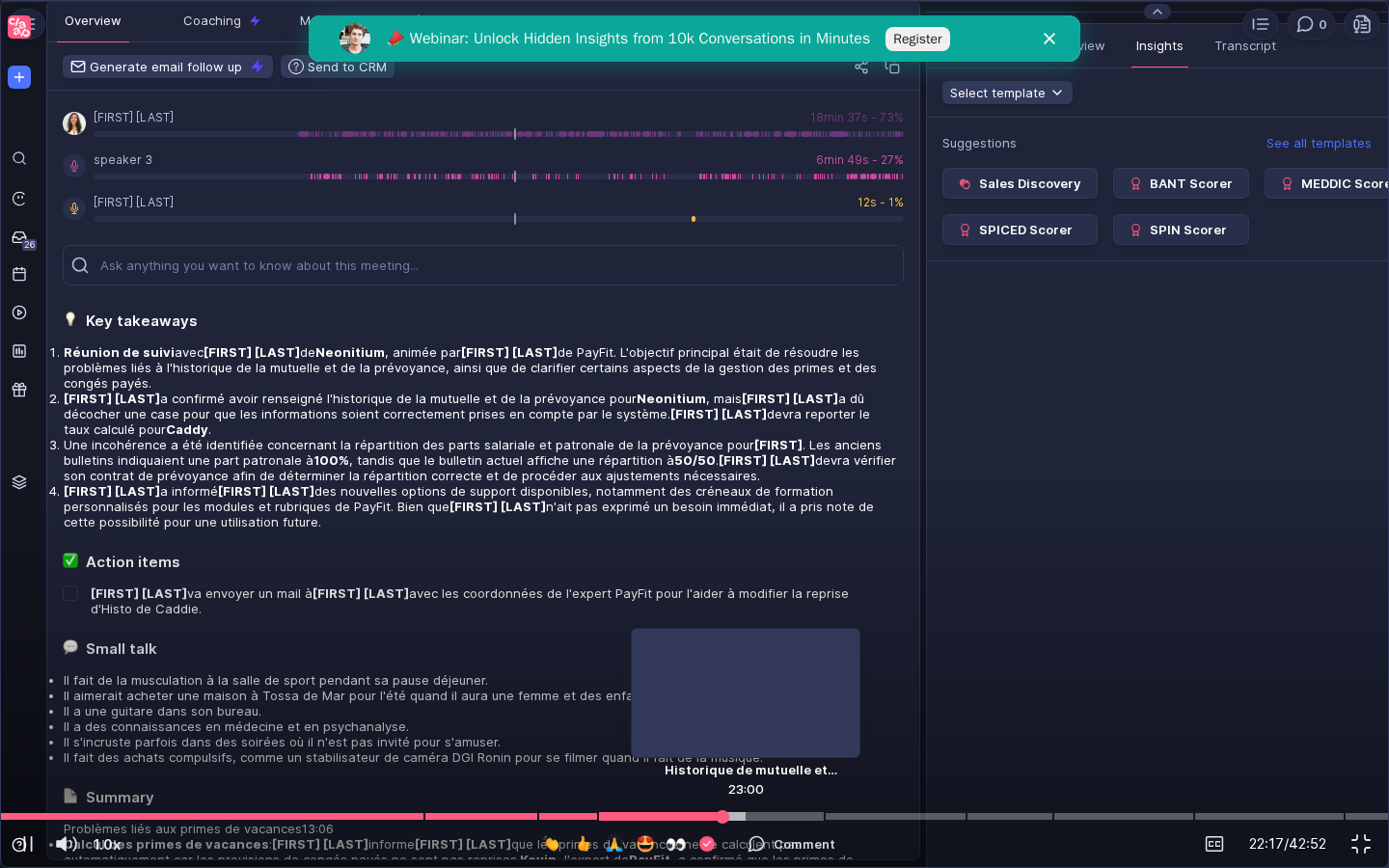 click at bounding box center (694, 816) 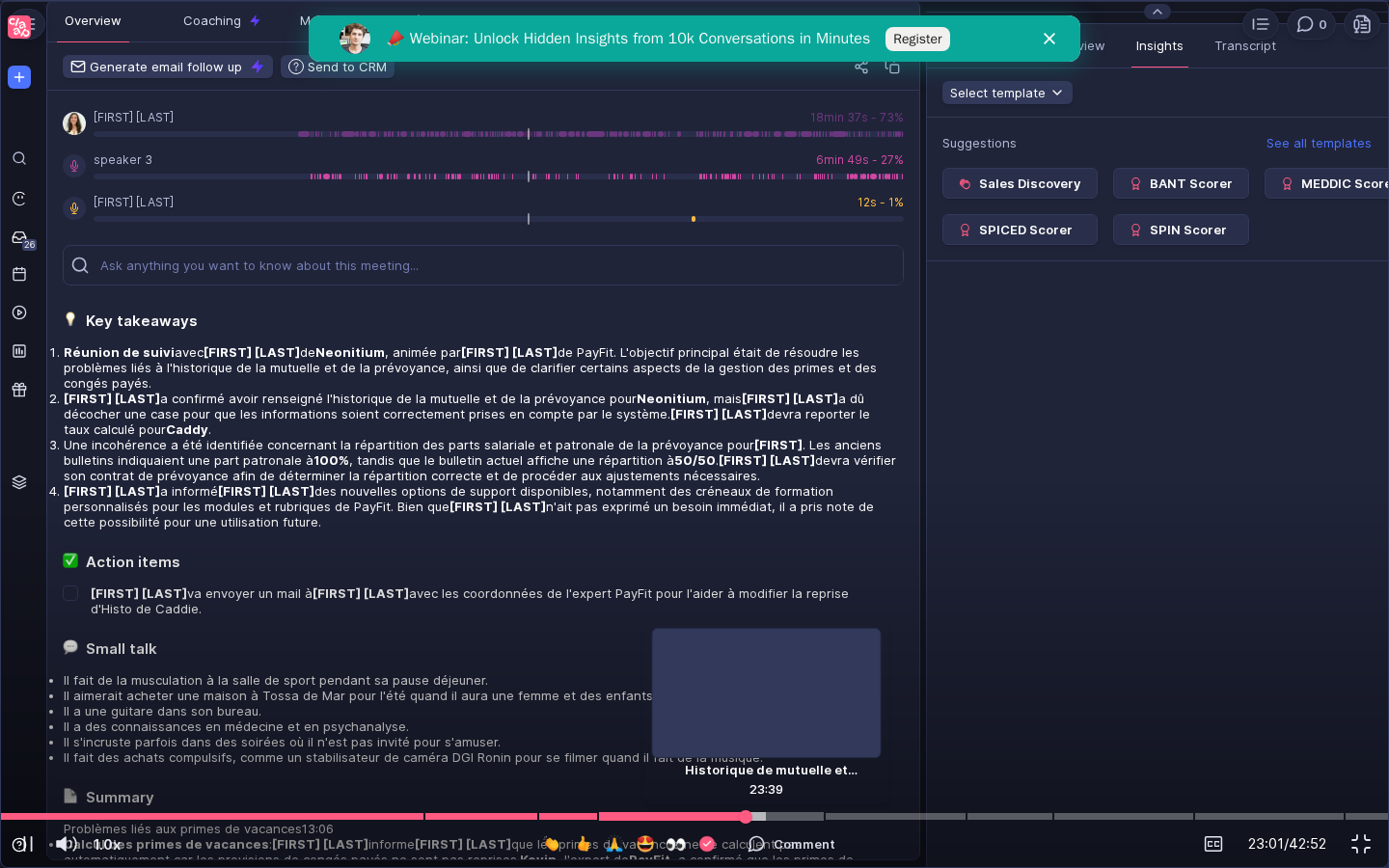click at bounding box center [694, 816] 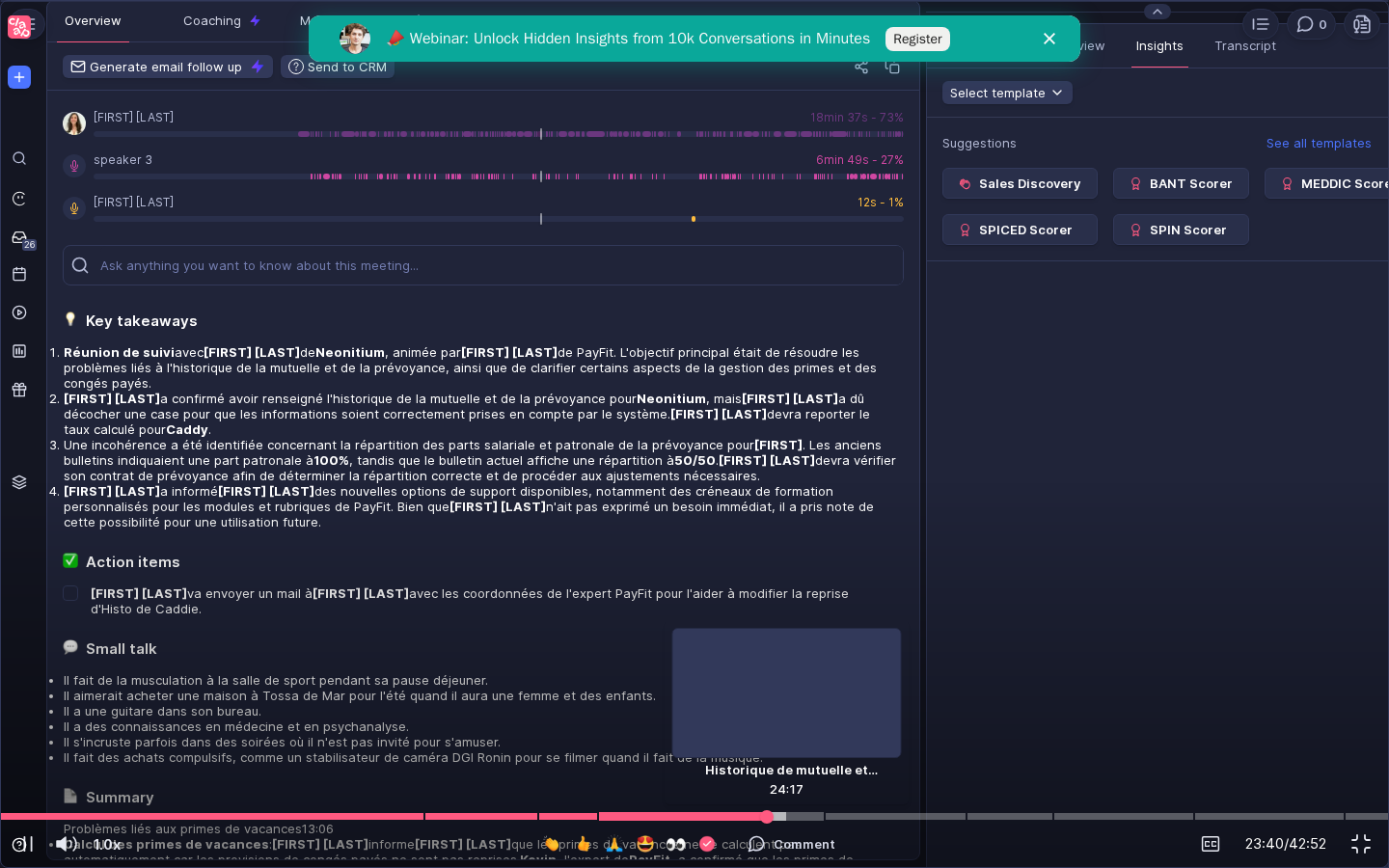 click at bounding box center (694, 816) 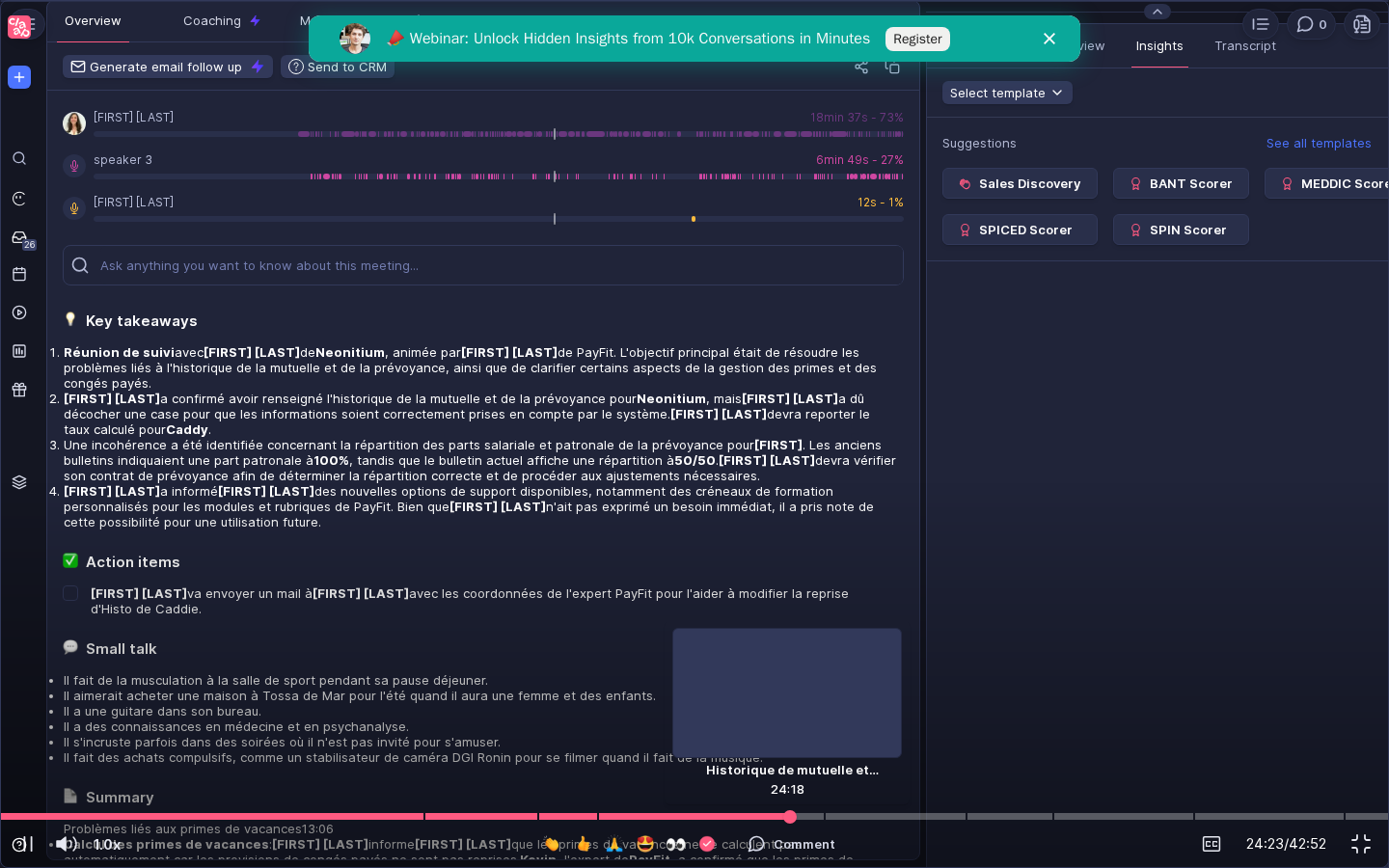 click at bounding box center (790, 817) 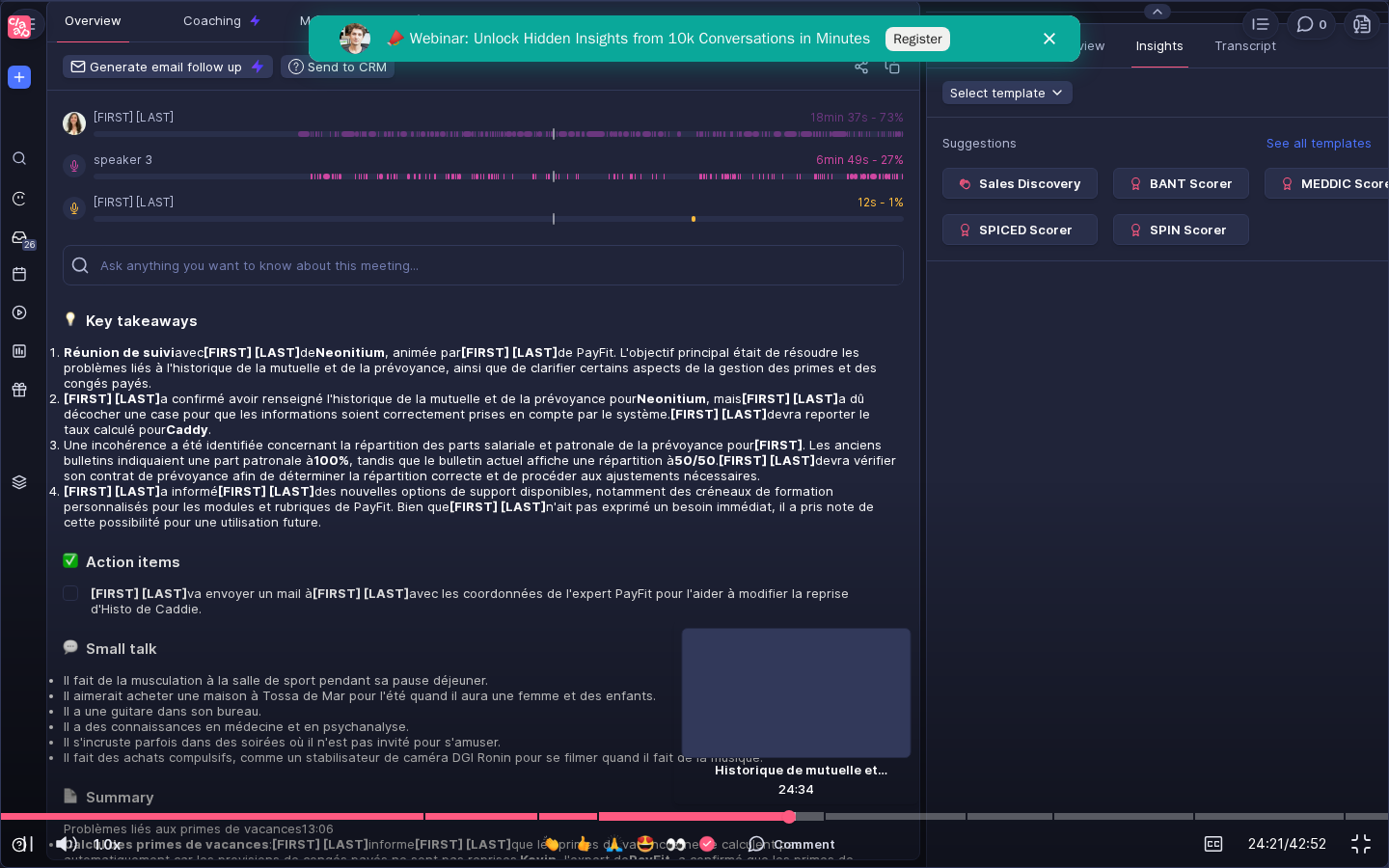click at bounding box center (694, 816) 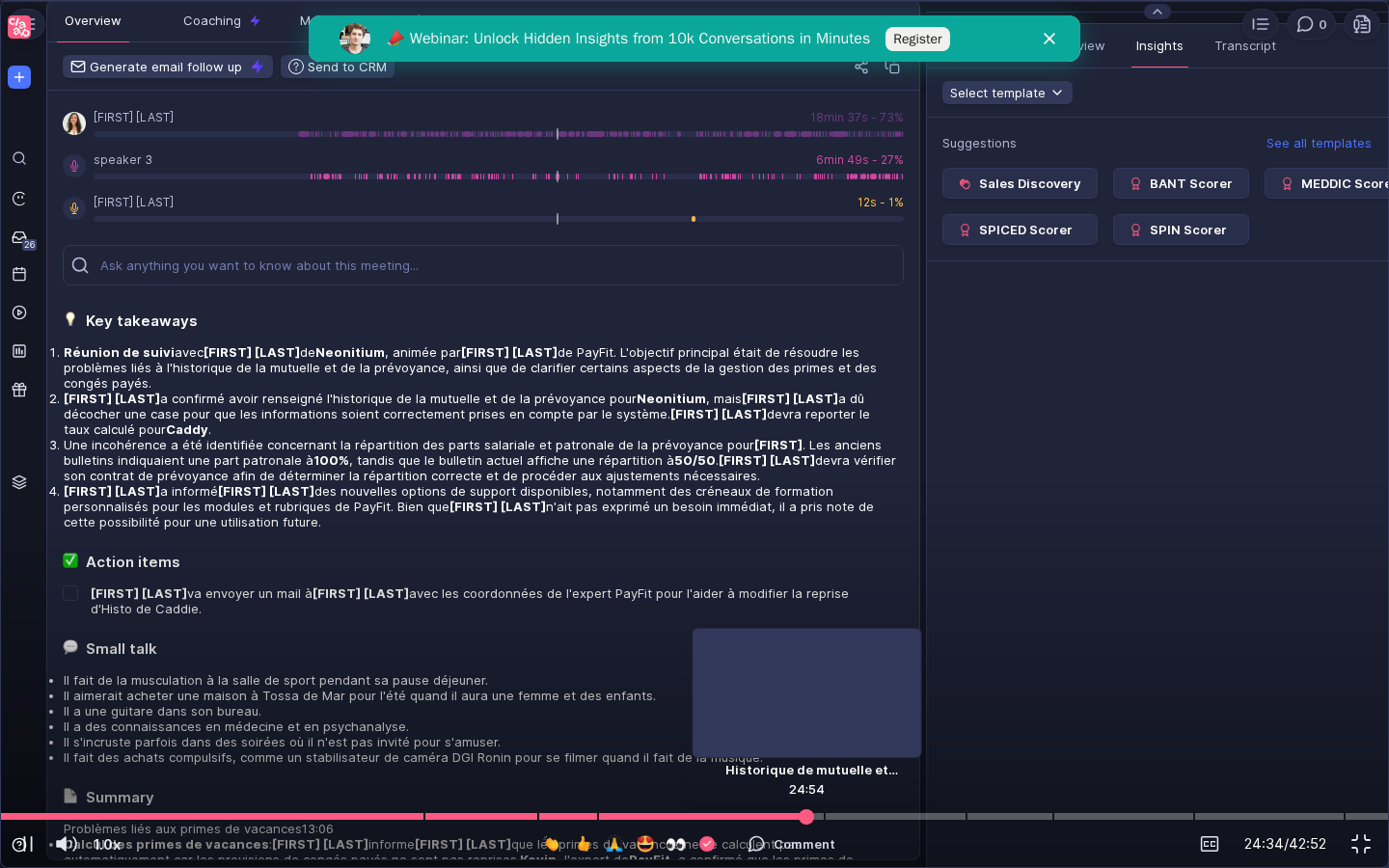 click at bounding box center (694, 816) 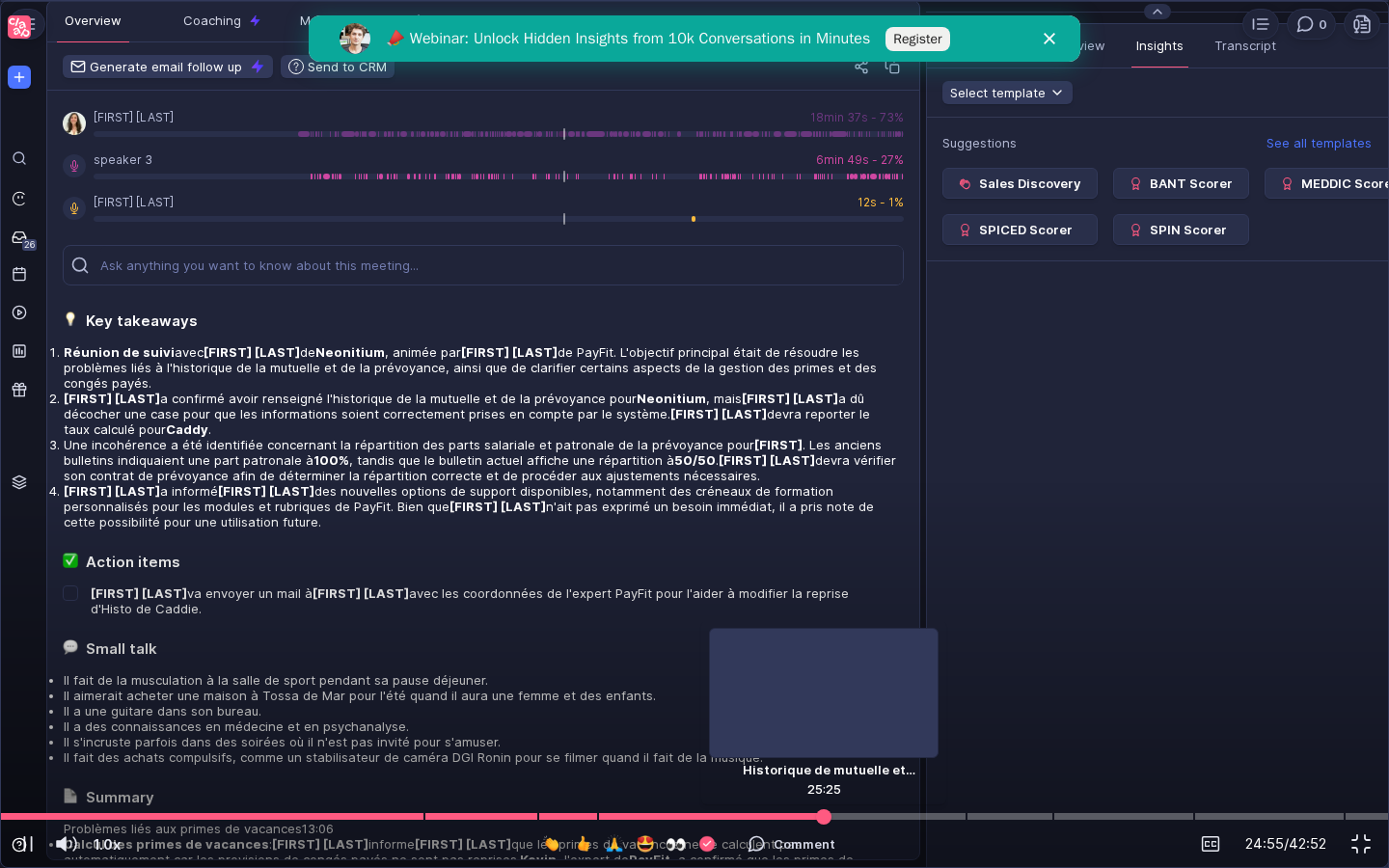 click at bounding box center (694, 816) 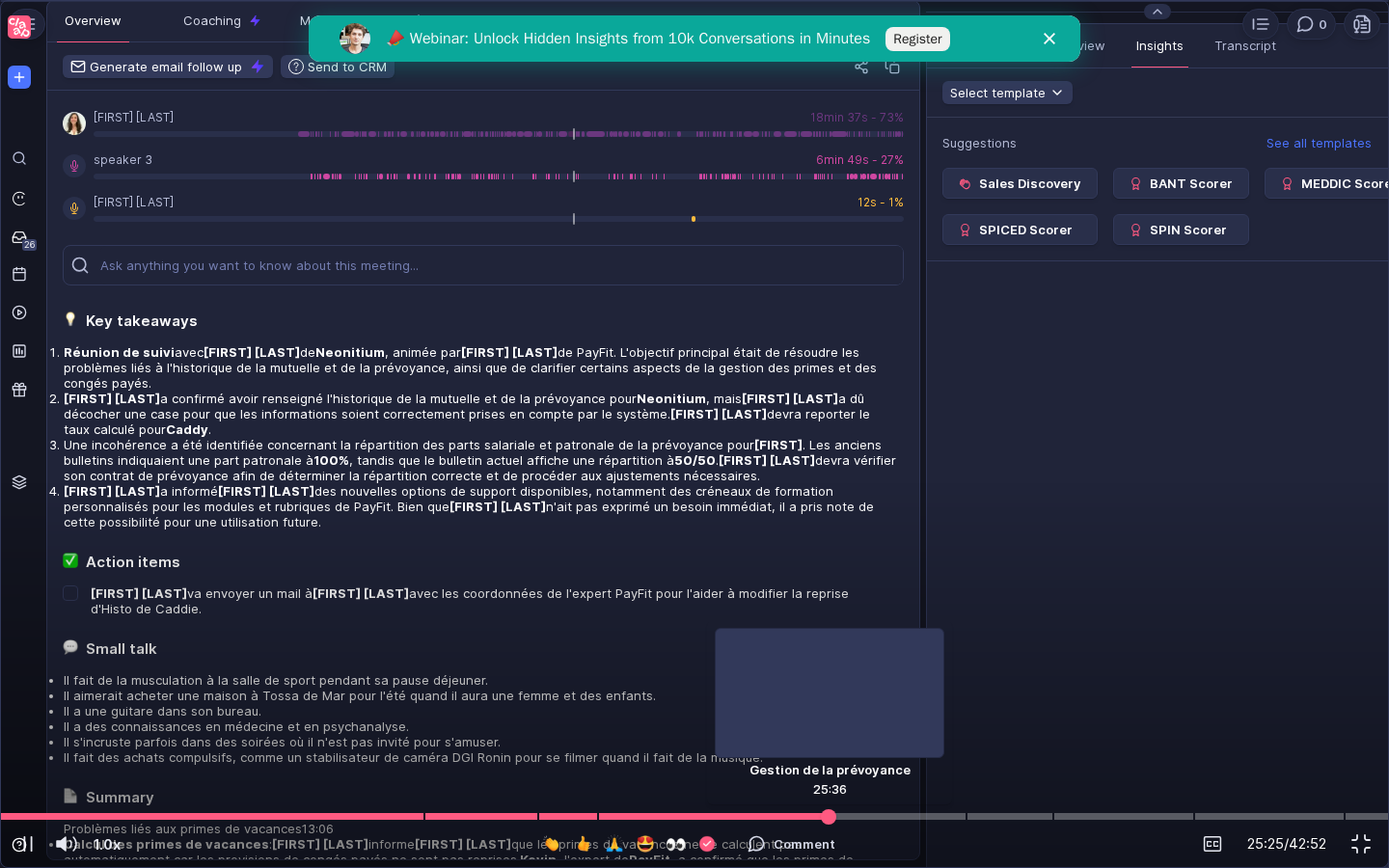 click at bounding box center [694, 816] 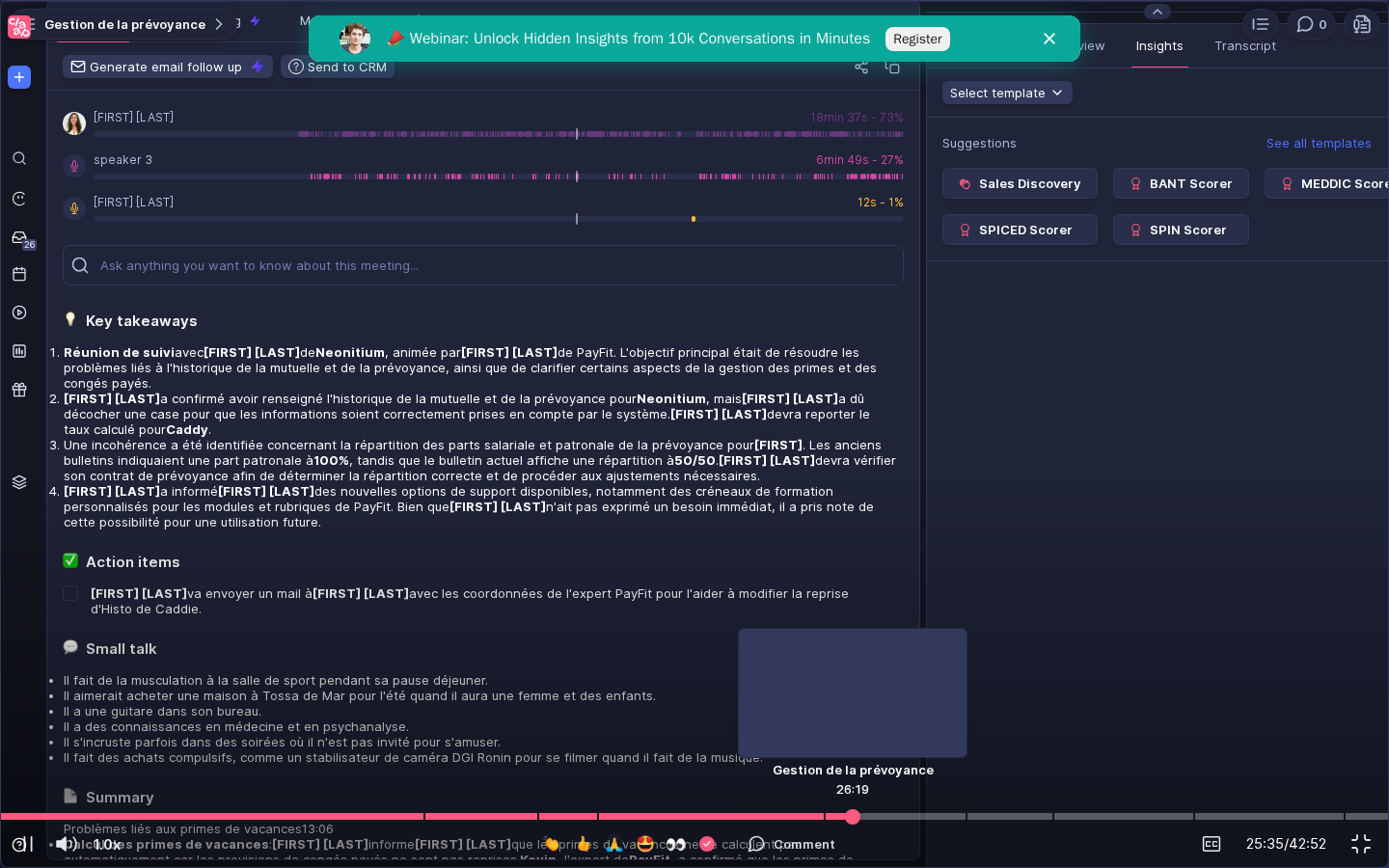 click at bounding box center (694, 816) 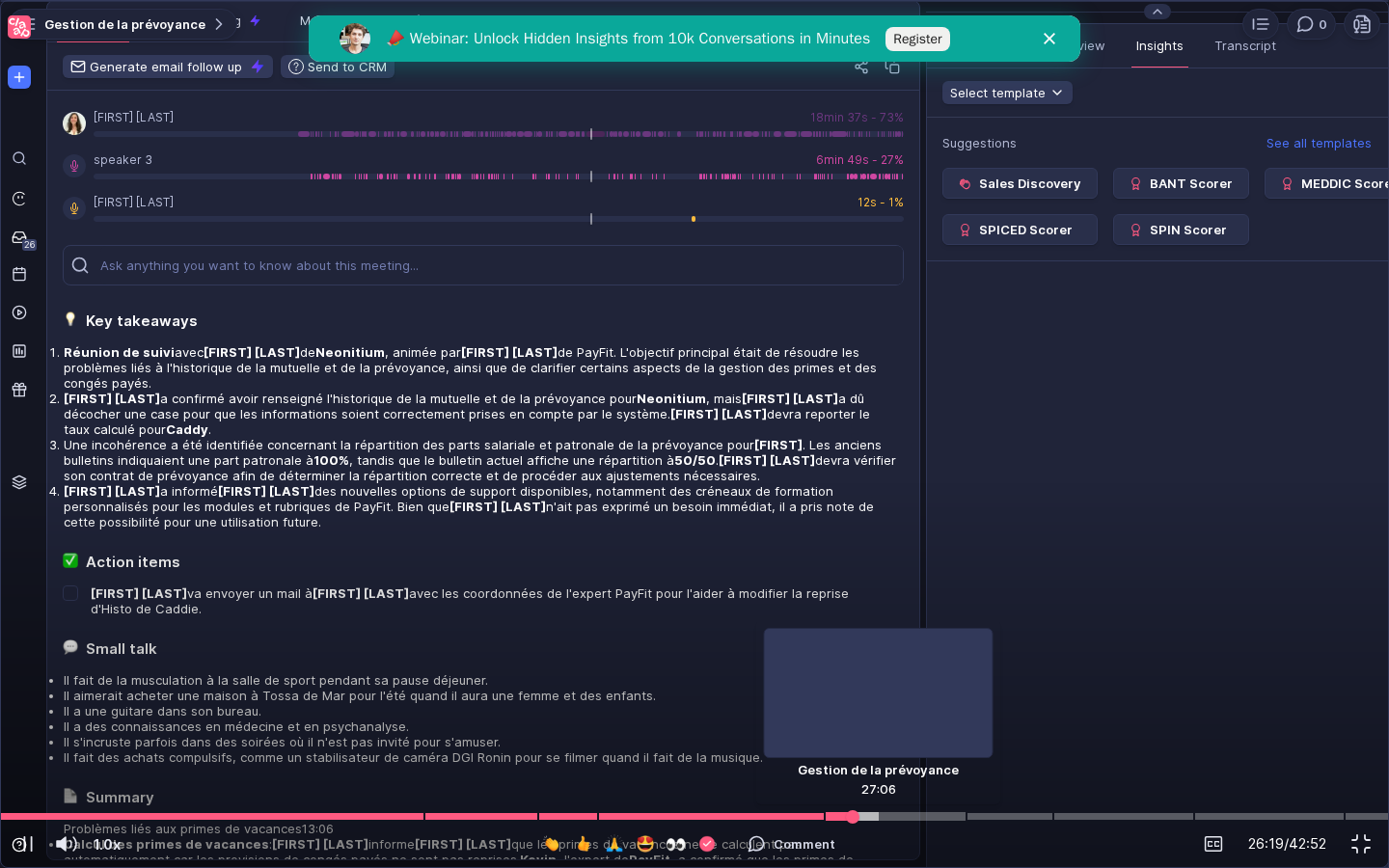 click at bounding box center [694, 816] 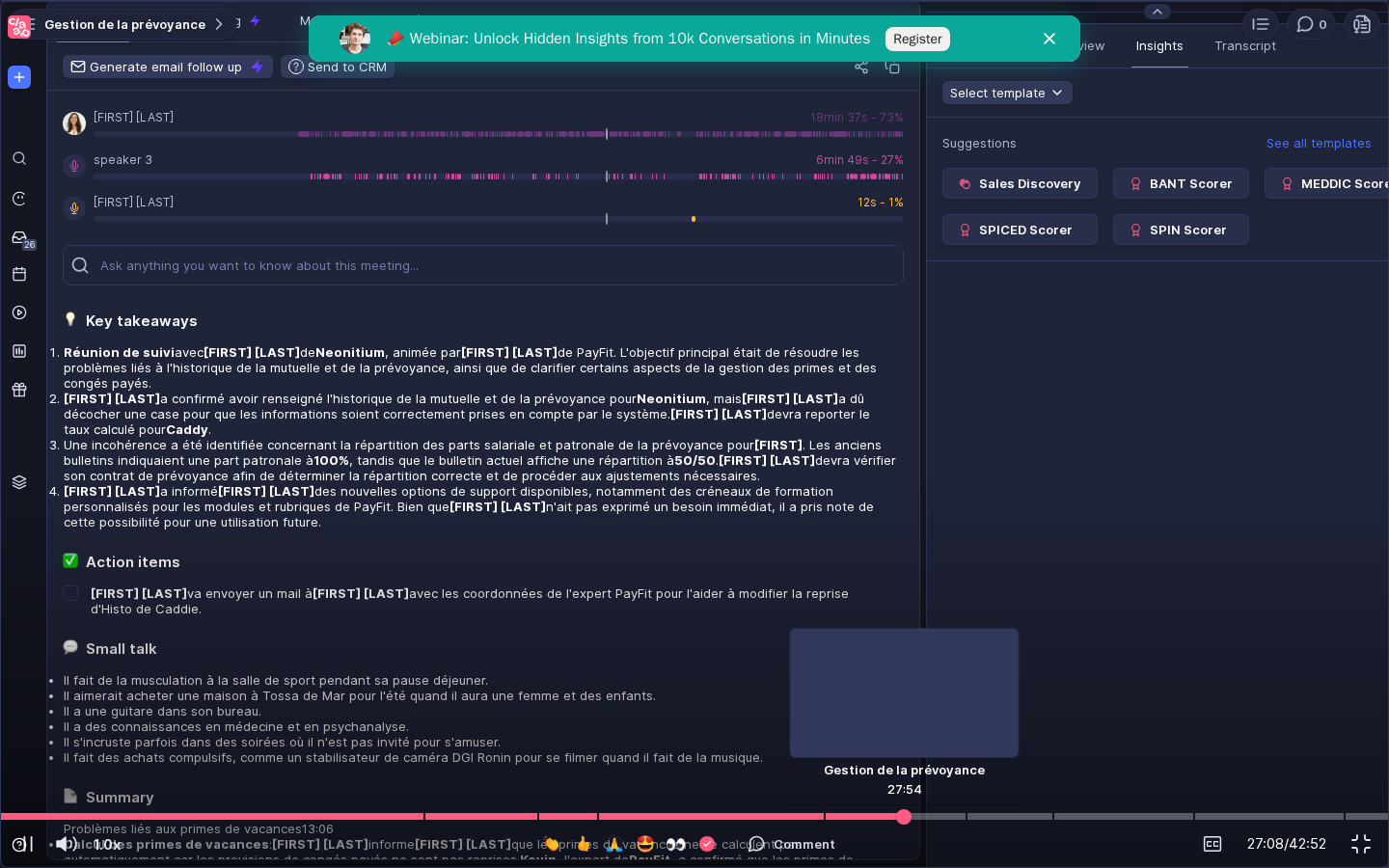 click at bounding box center (694, 816) 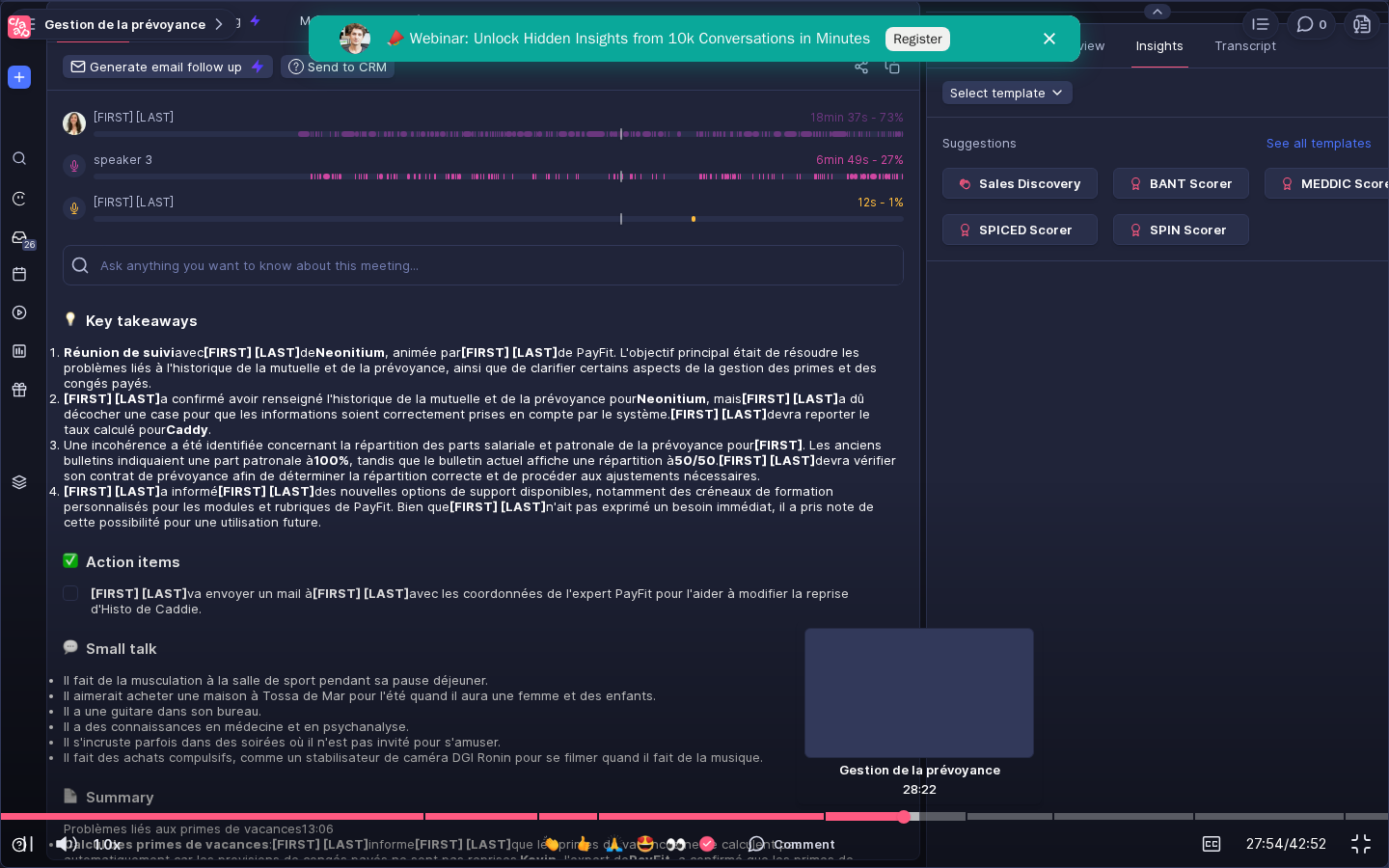 click at bounding box center (694, 816) 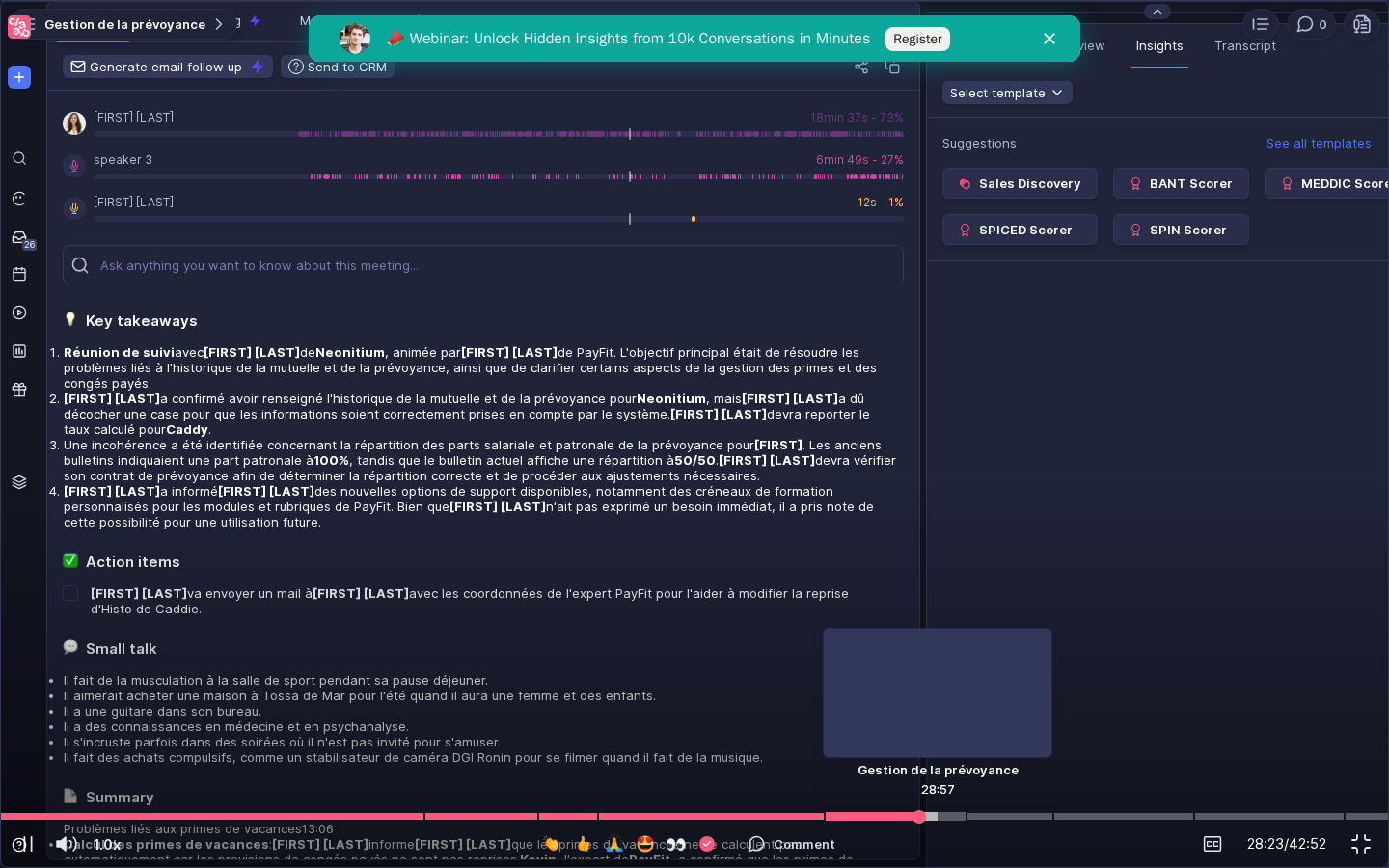 click at bounding box center (694, 816) 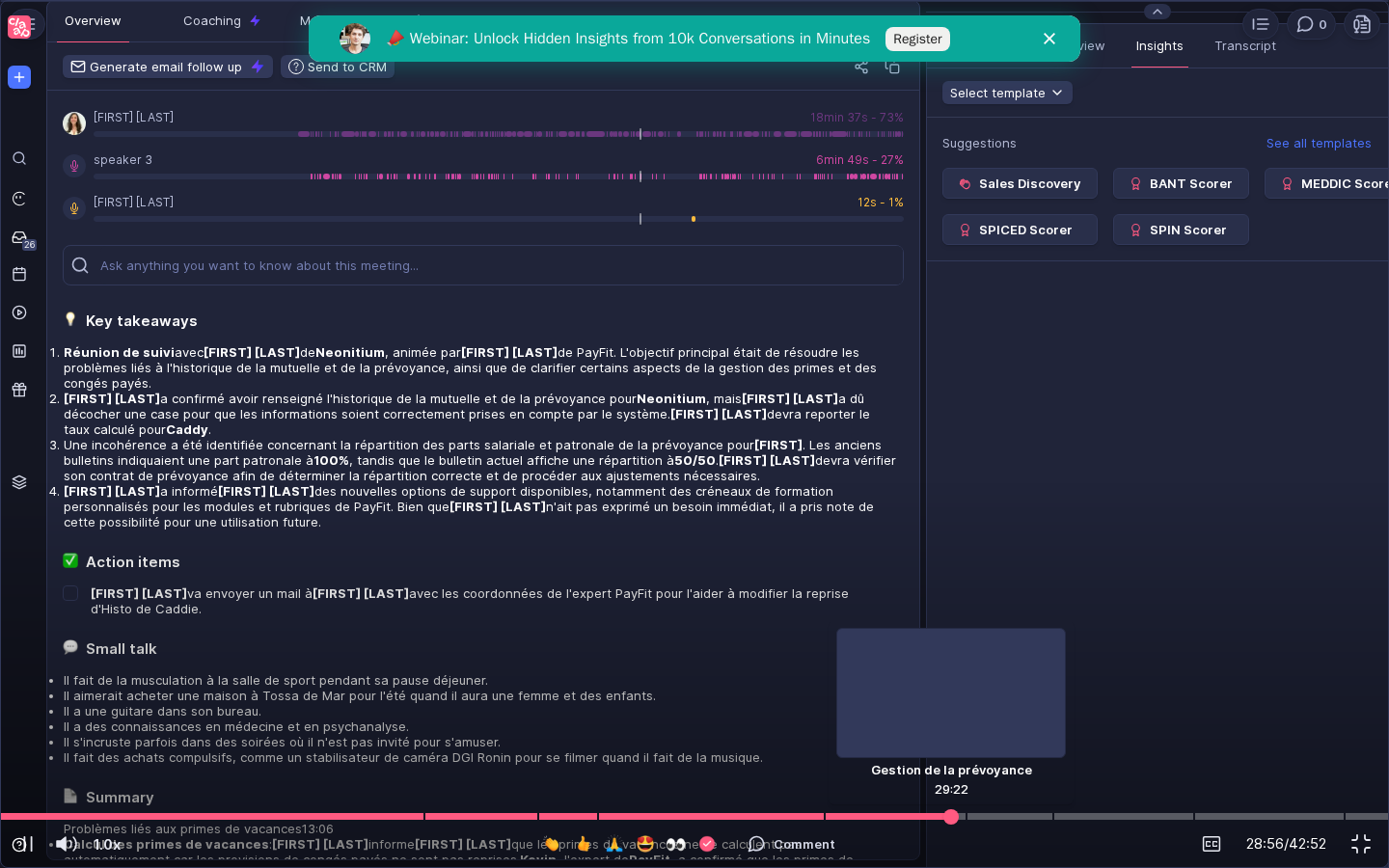 click at bounding box center (694, 816) 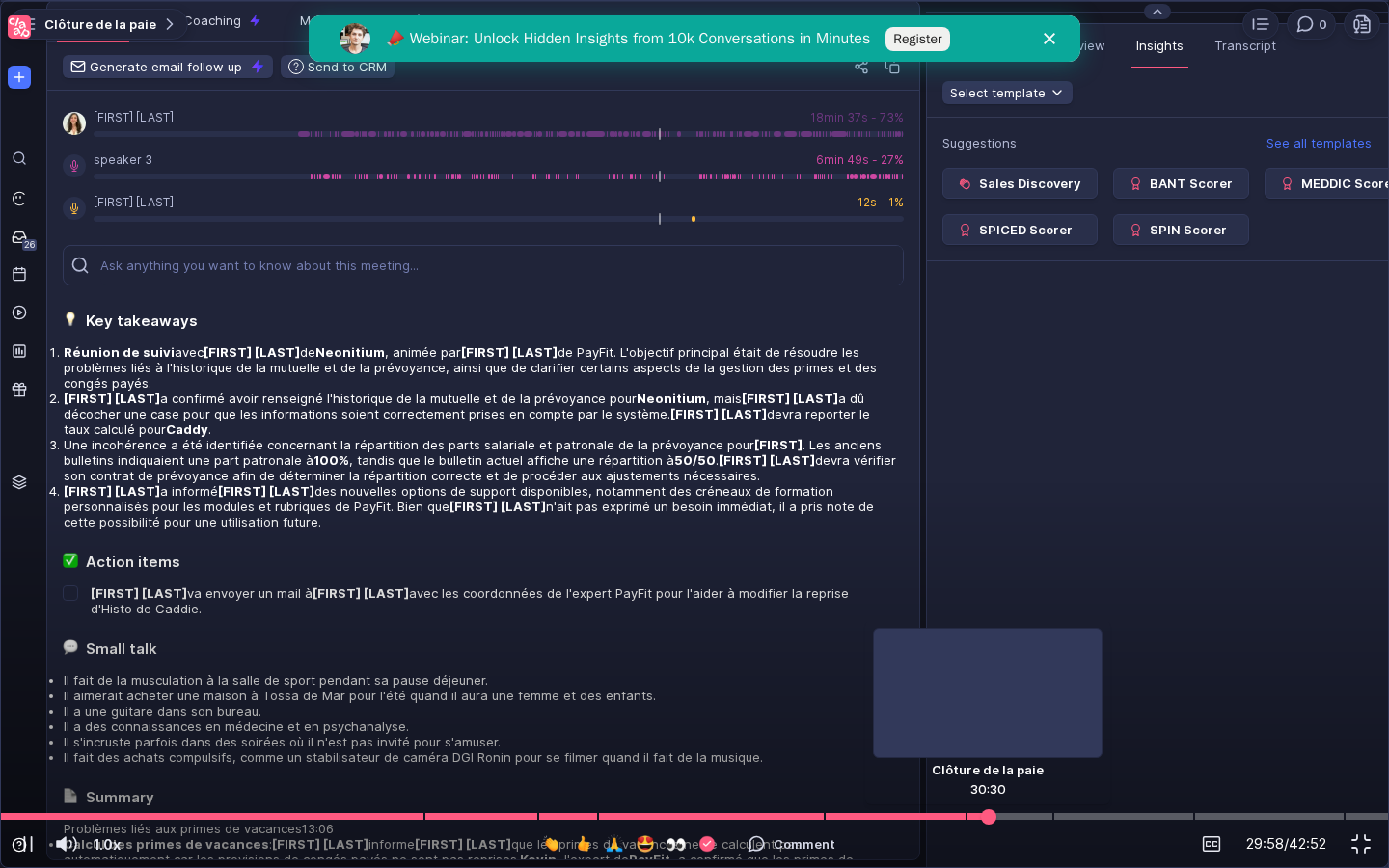 click at bounding box center (694, 816) 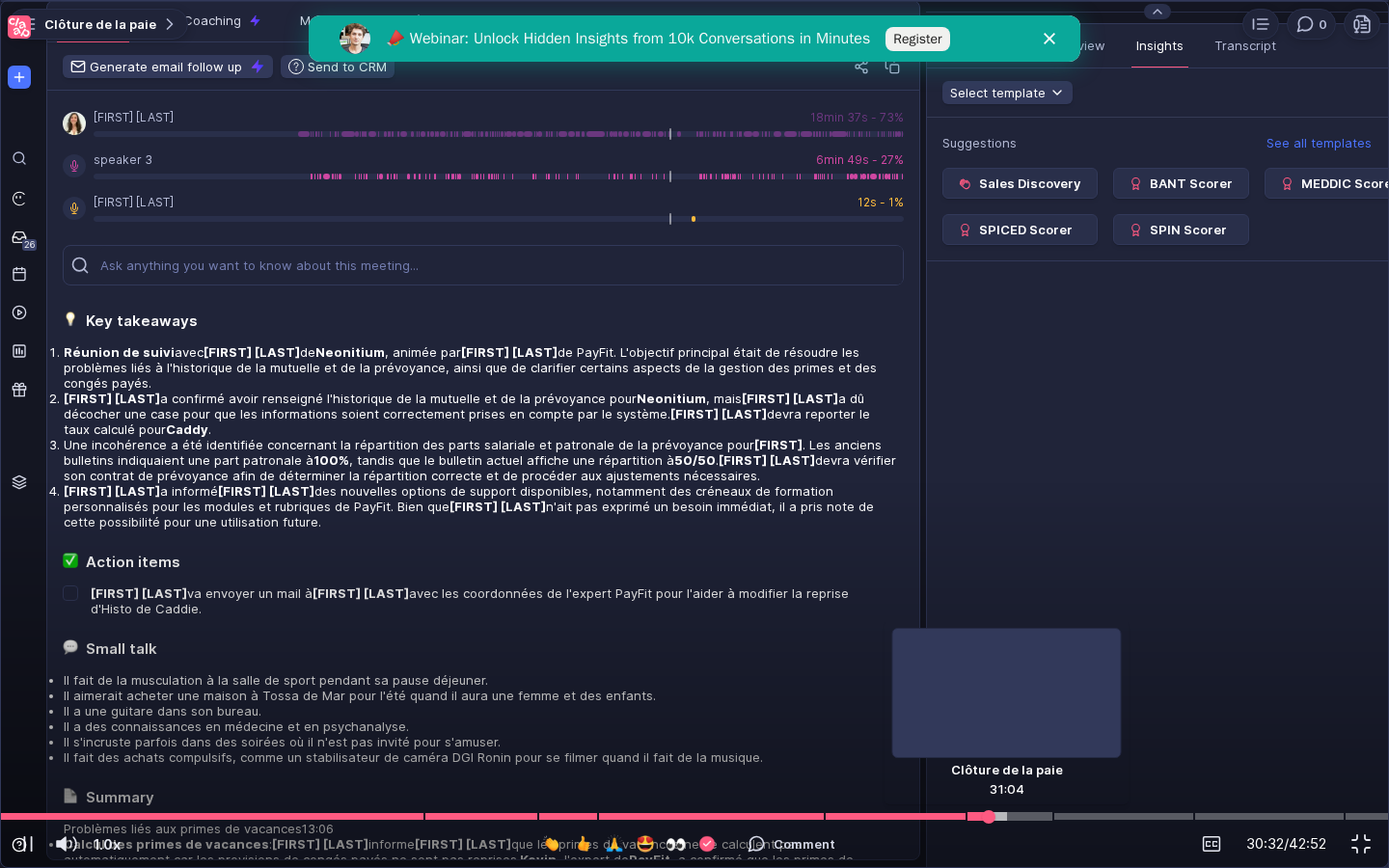 click at bounding box center [694, 816] 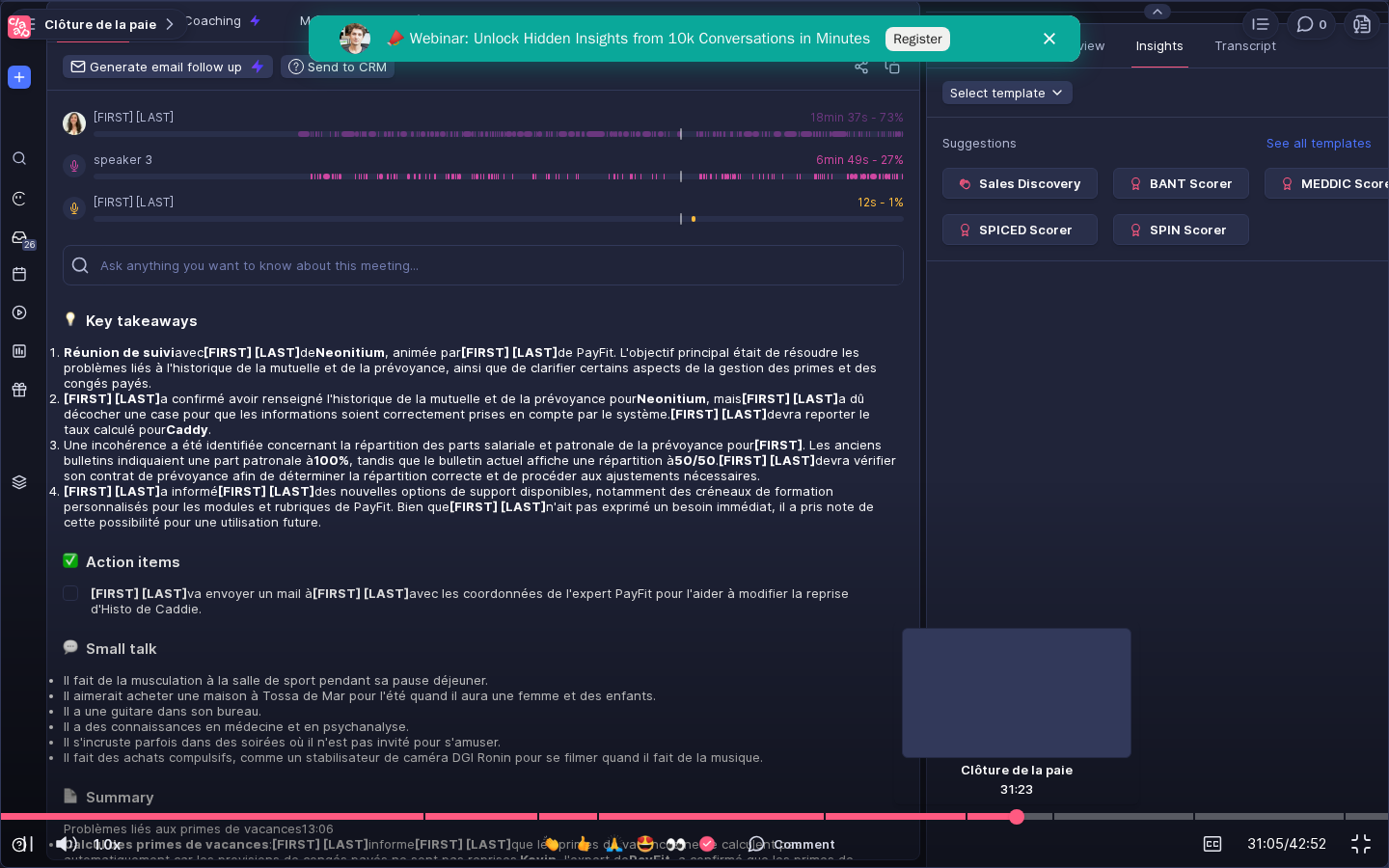 click at bounding box center [694, 816] 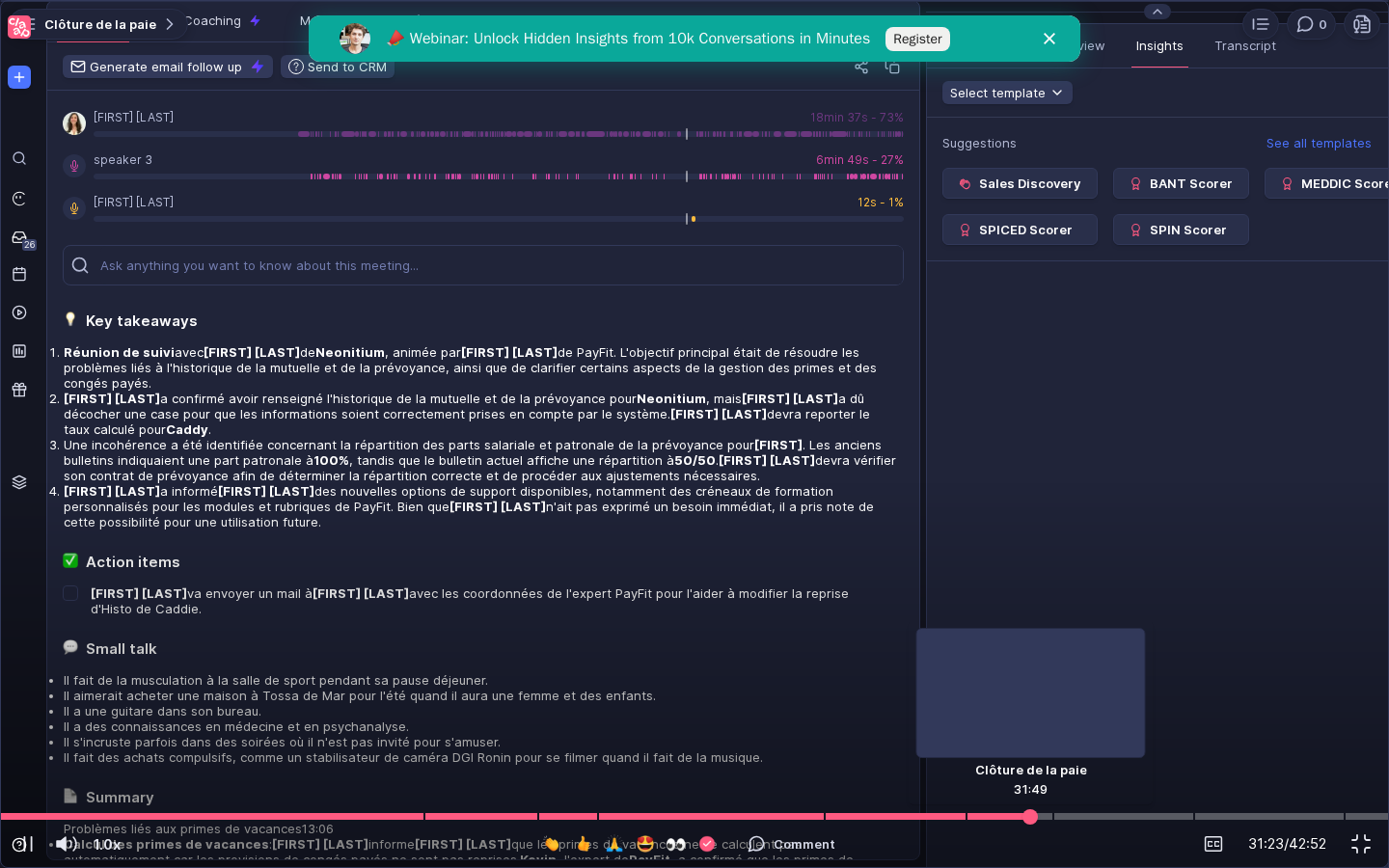 click at bounding box center (694, 816) 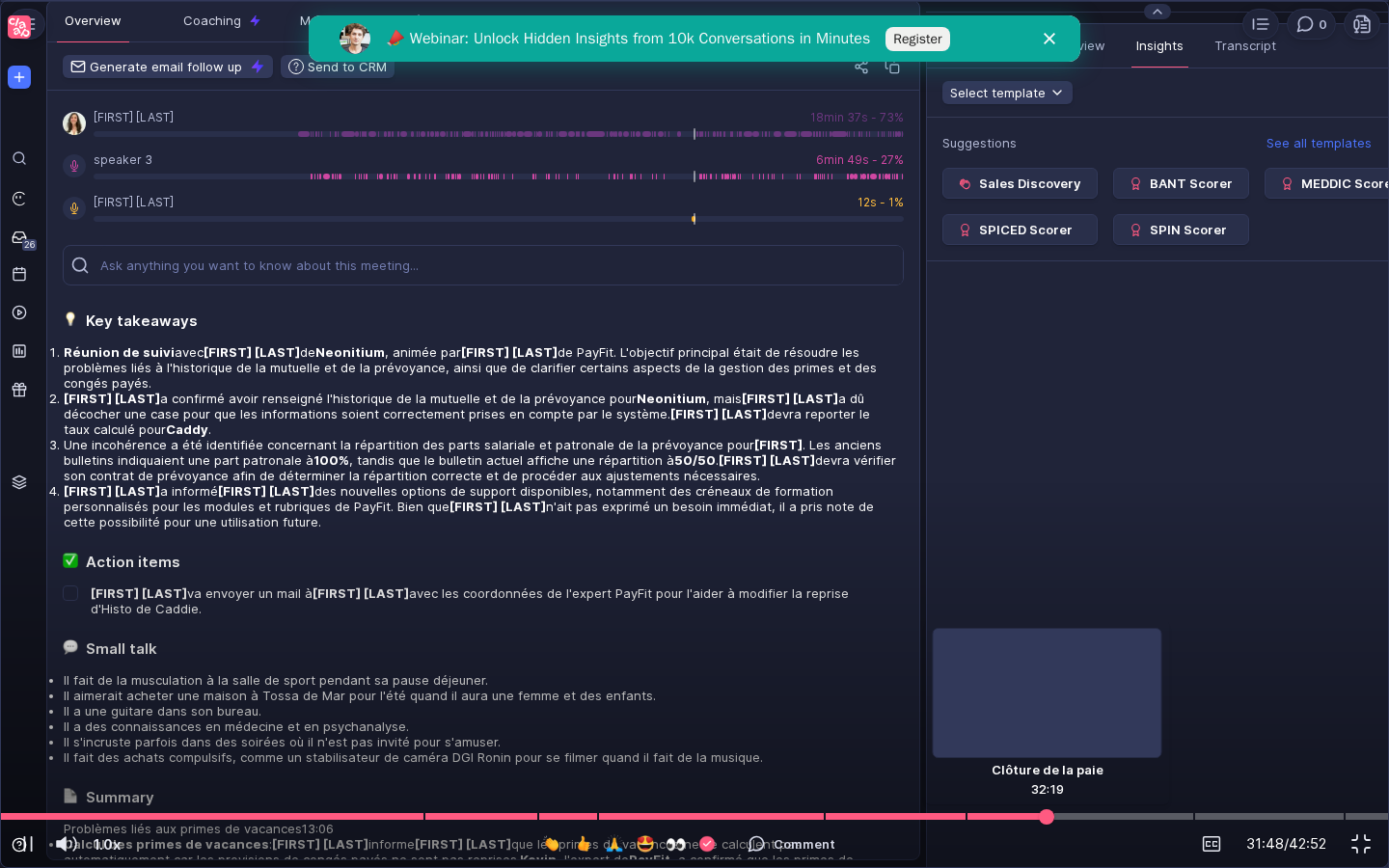 click at bounding box center [694, 816] 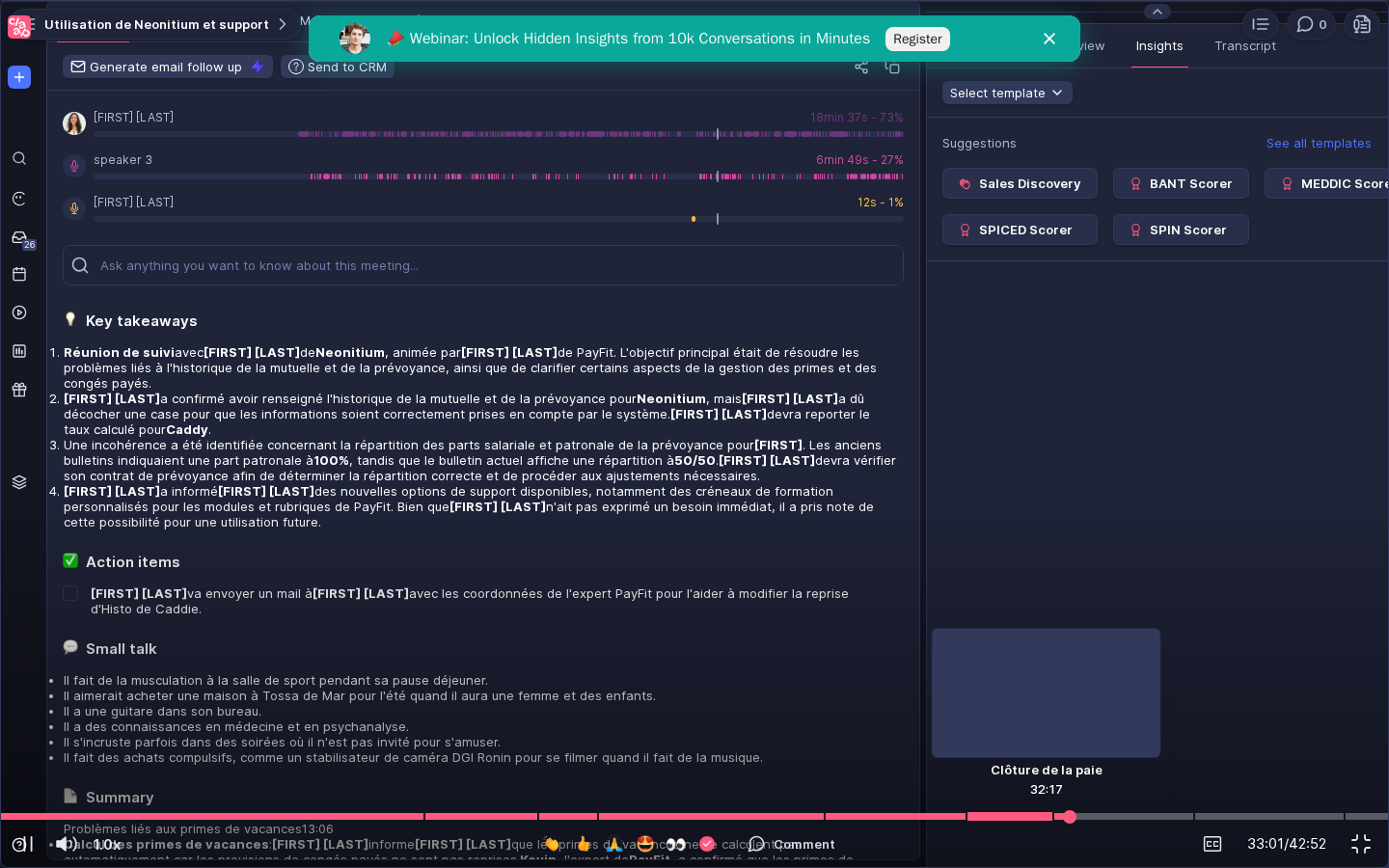 click at bounding box center (694, 816) 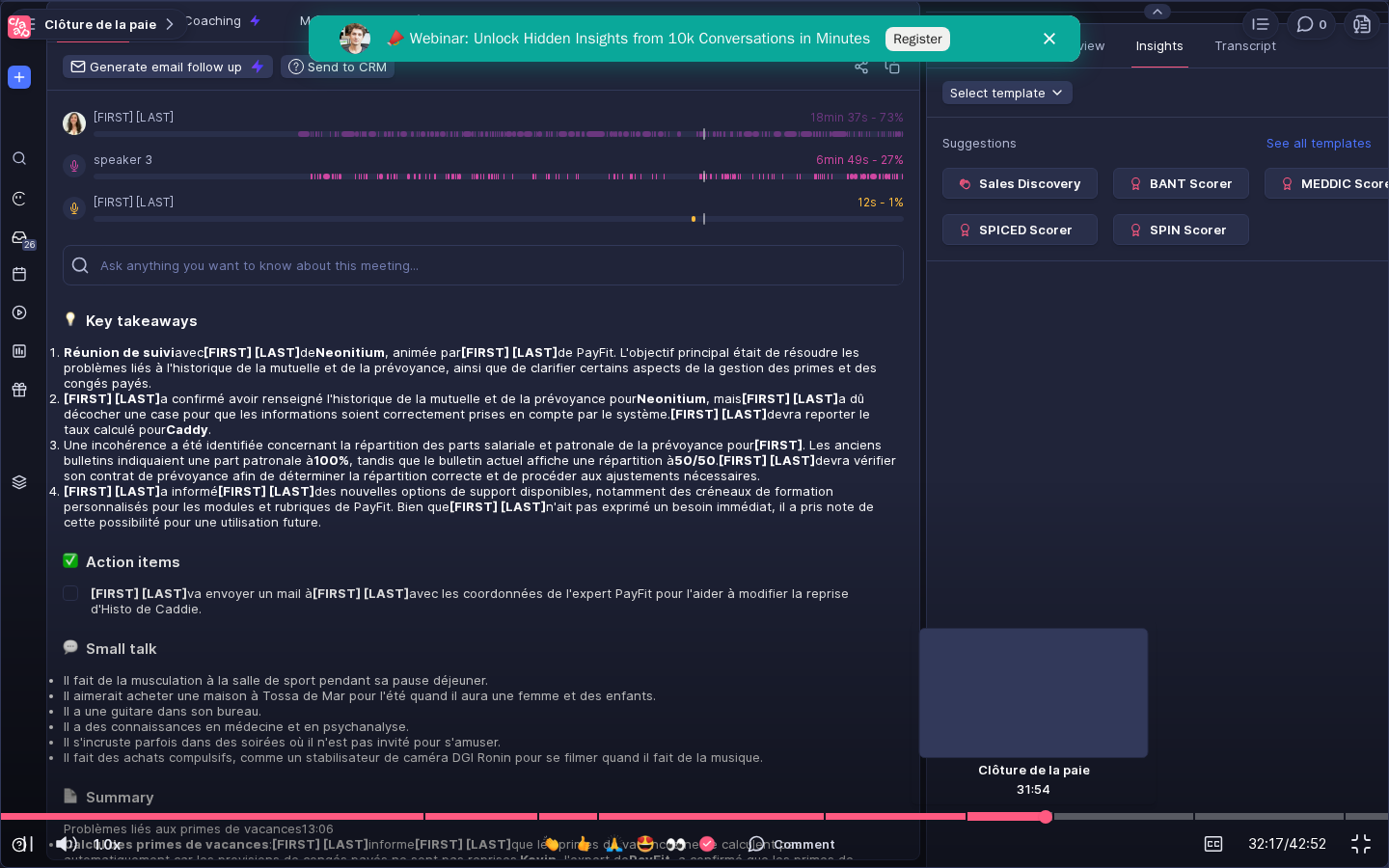 click at bounding box center (694, 816) 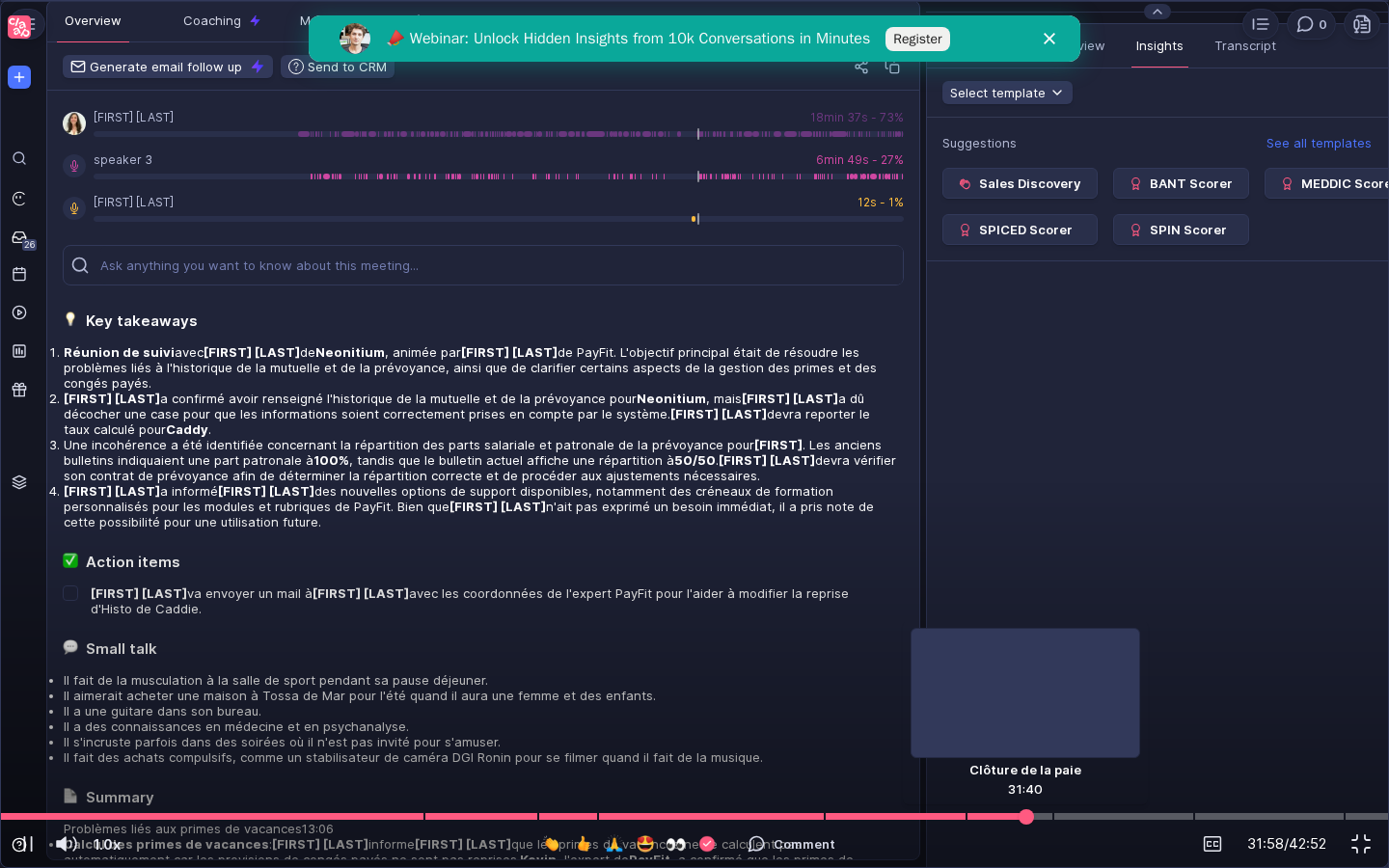 click at bounding box center (694, 816) 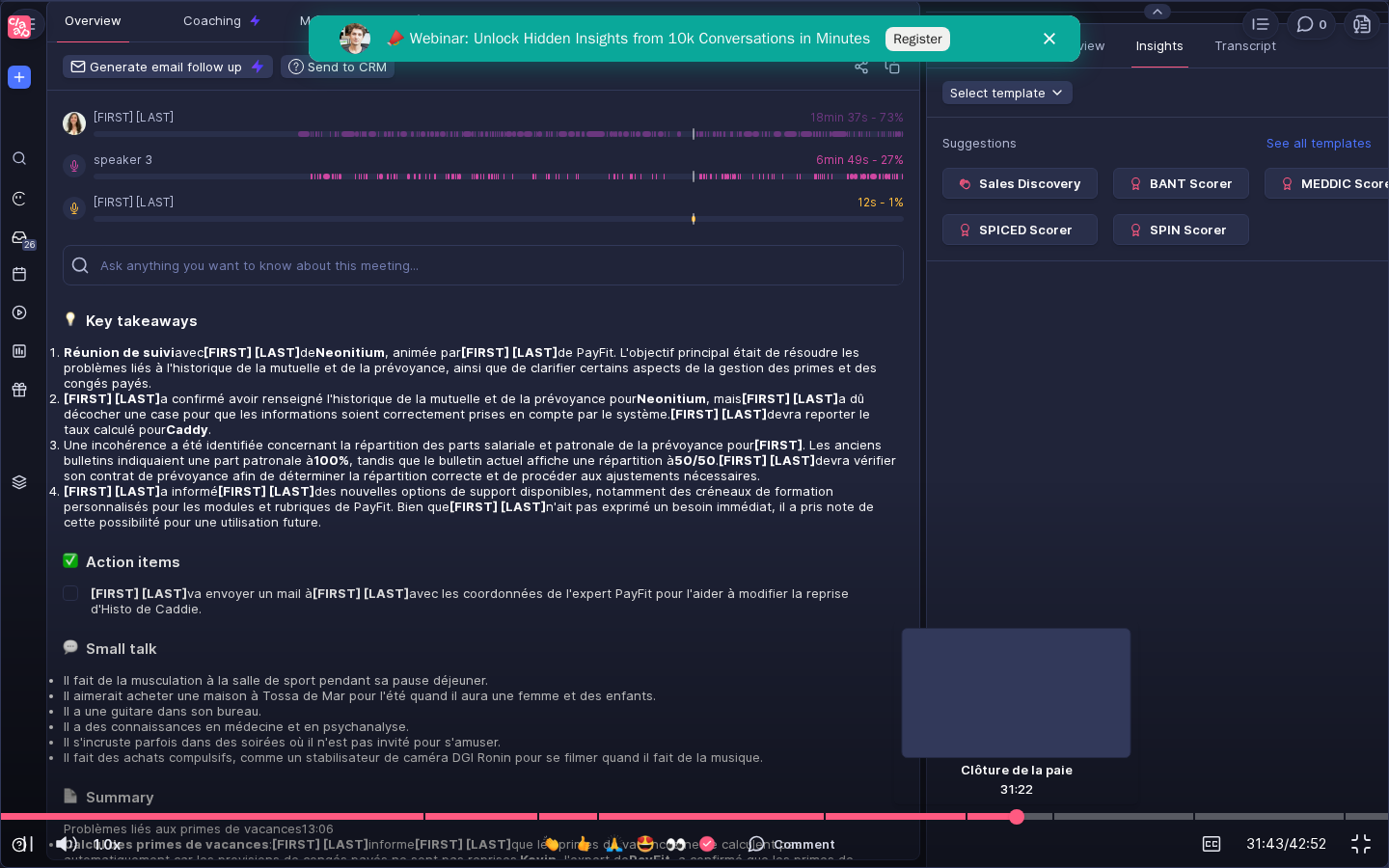 click at bounding box center (694, 816) 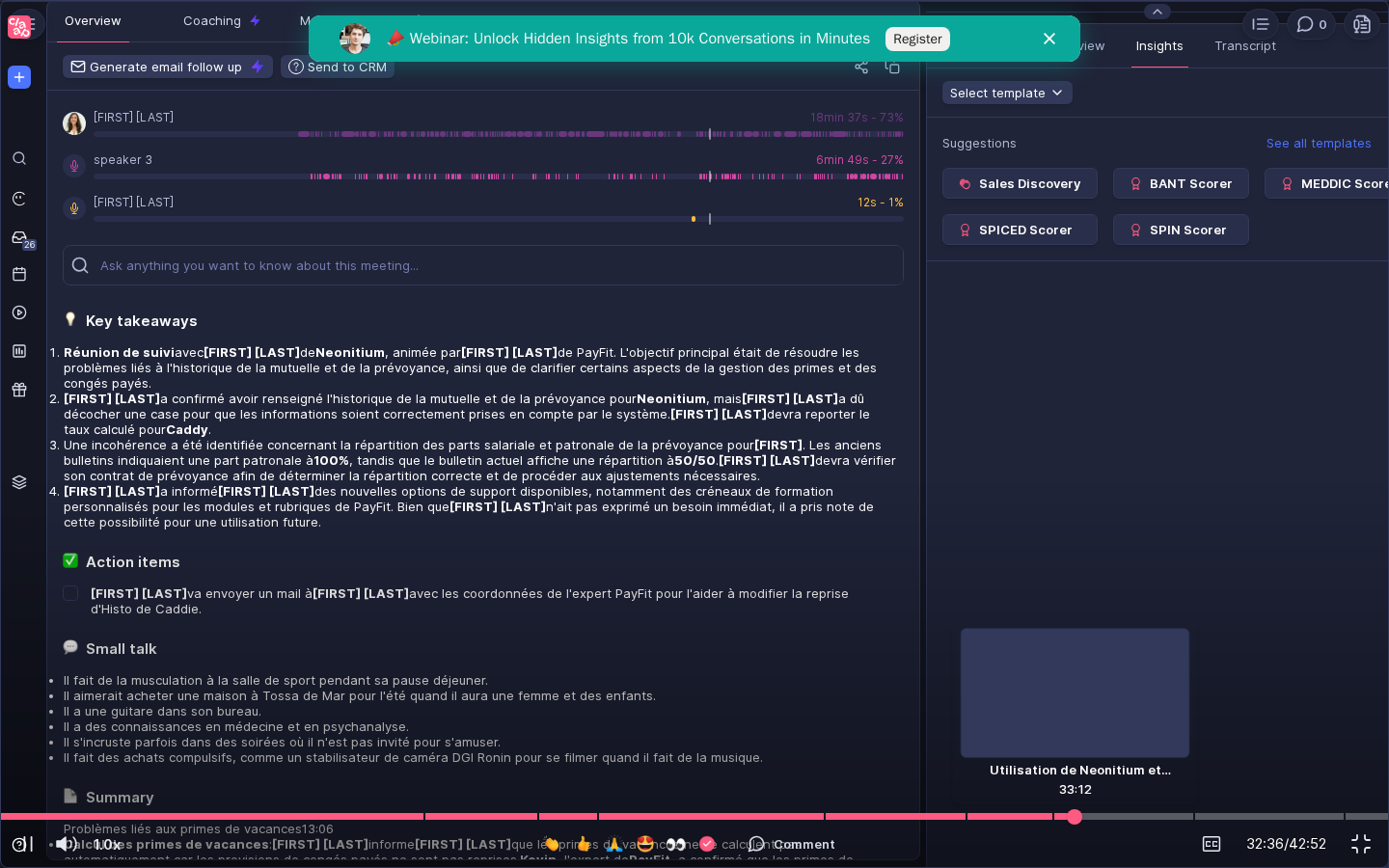 click at bounding box center [694, 816] 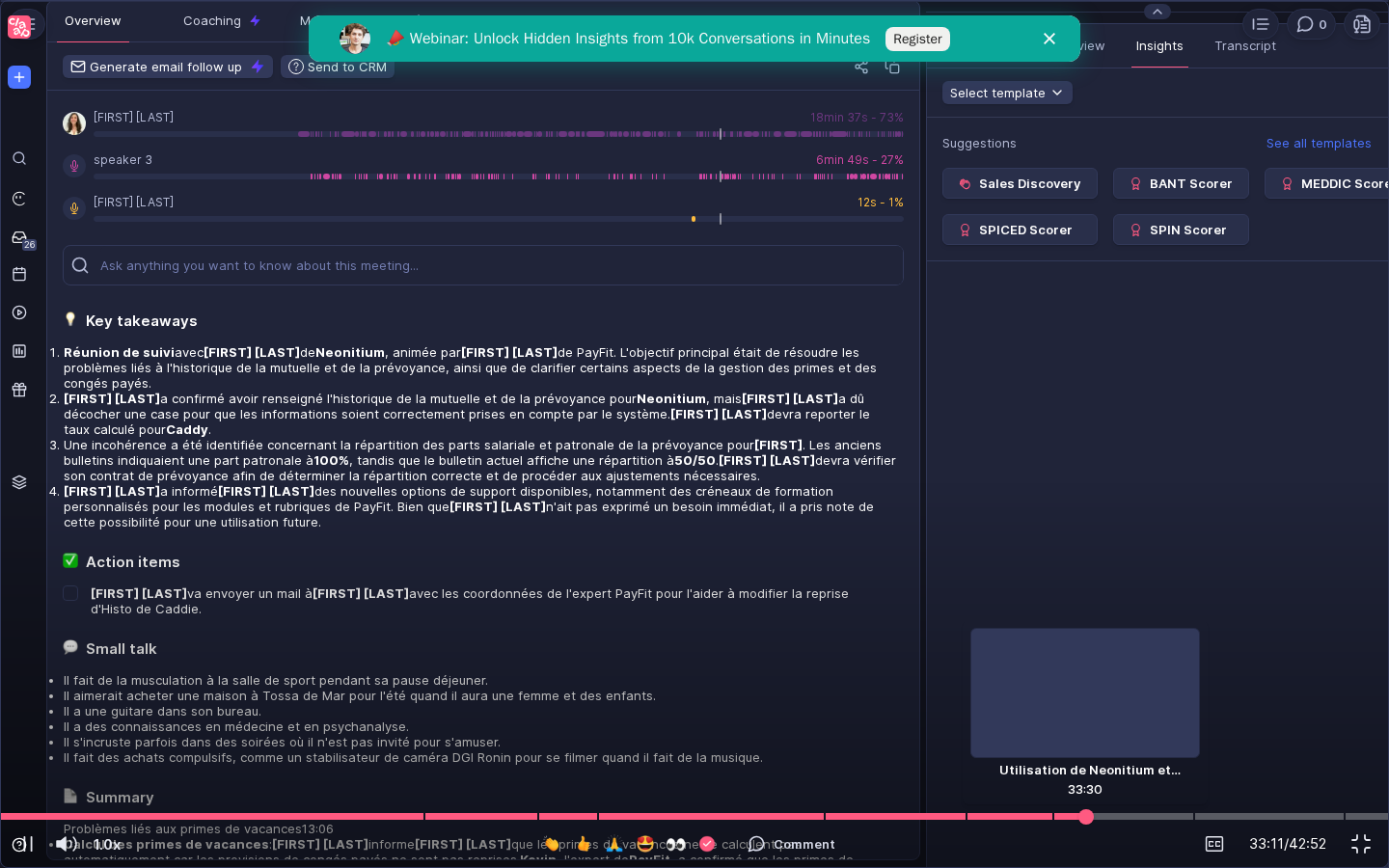 click at bounding box center [694, 816] 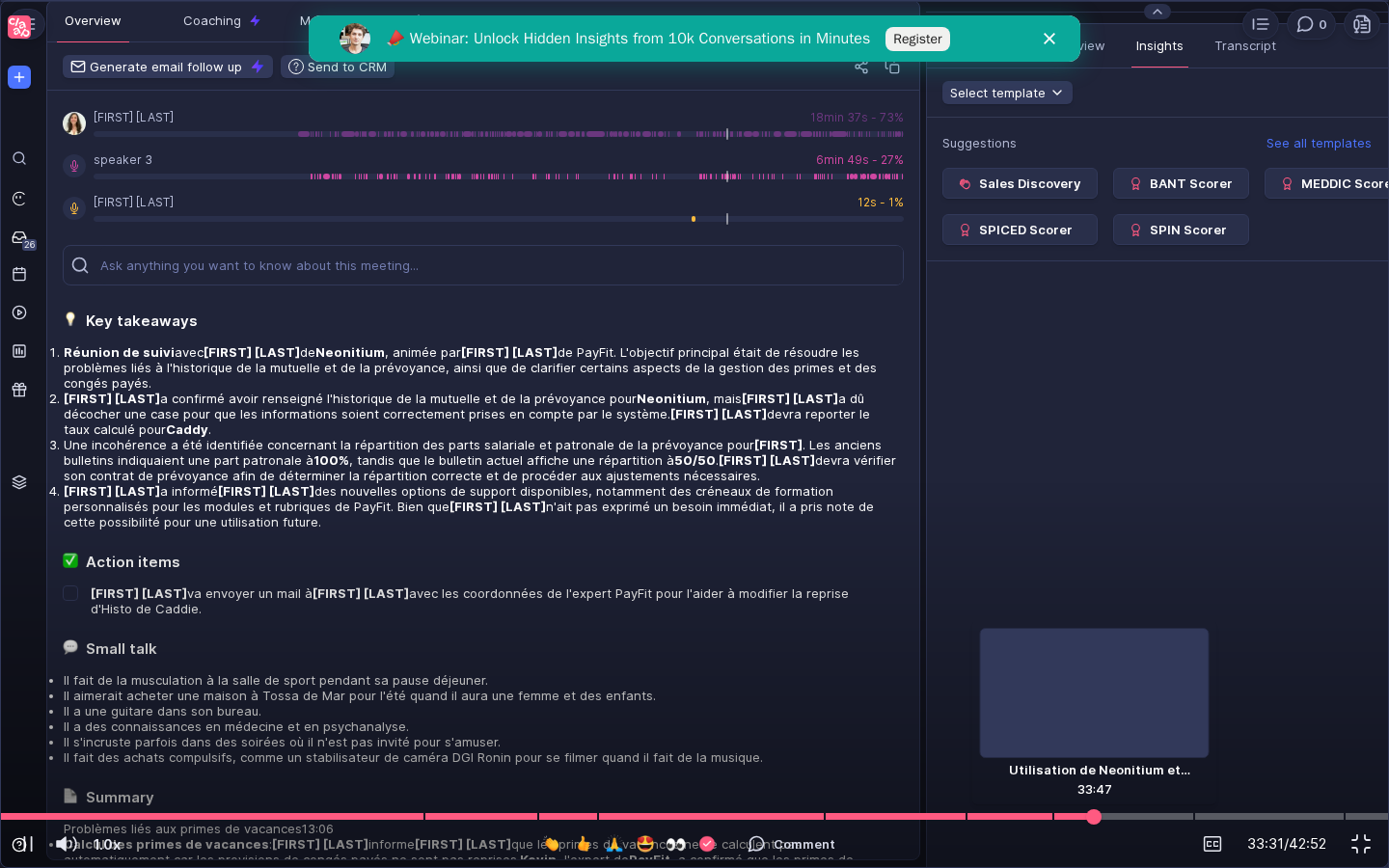 click at bounding box center [694, 816] 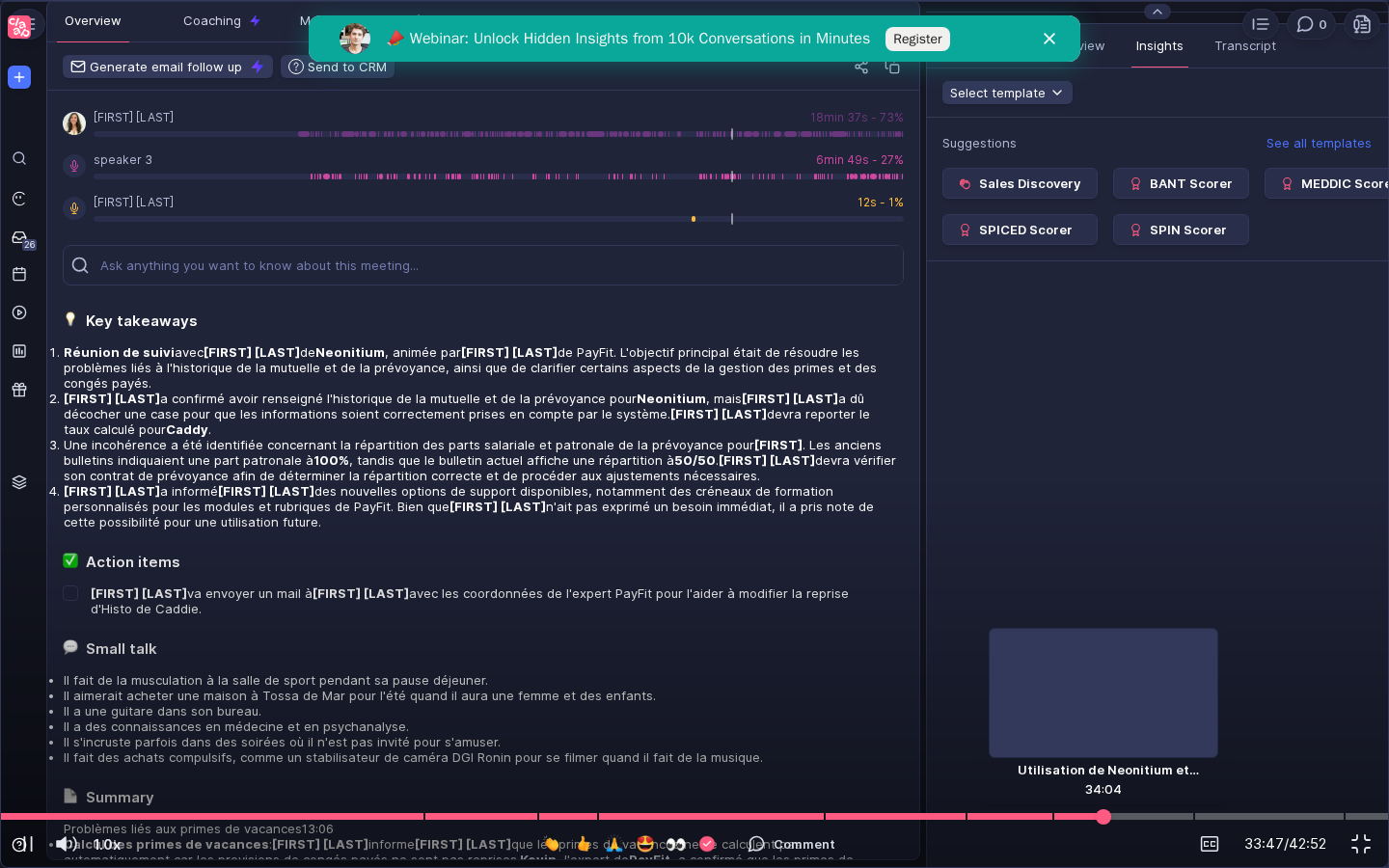 click at bounding box center (694, 816) 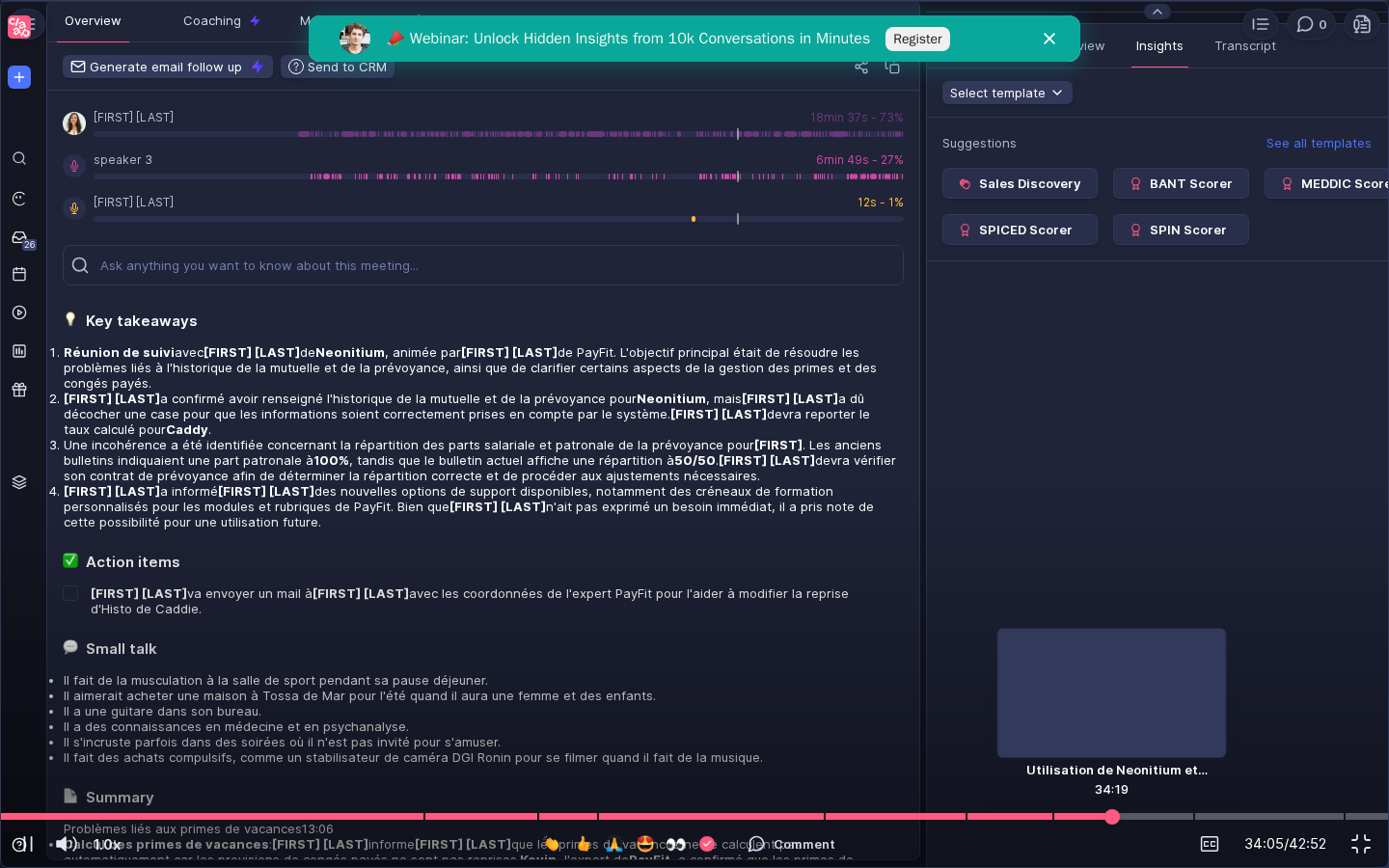 click at bounding box center [694, 816] 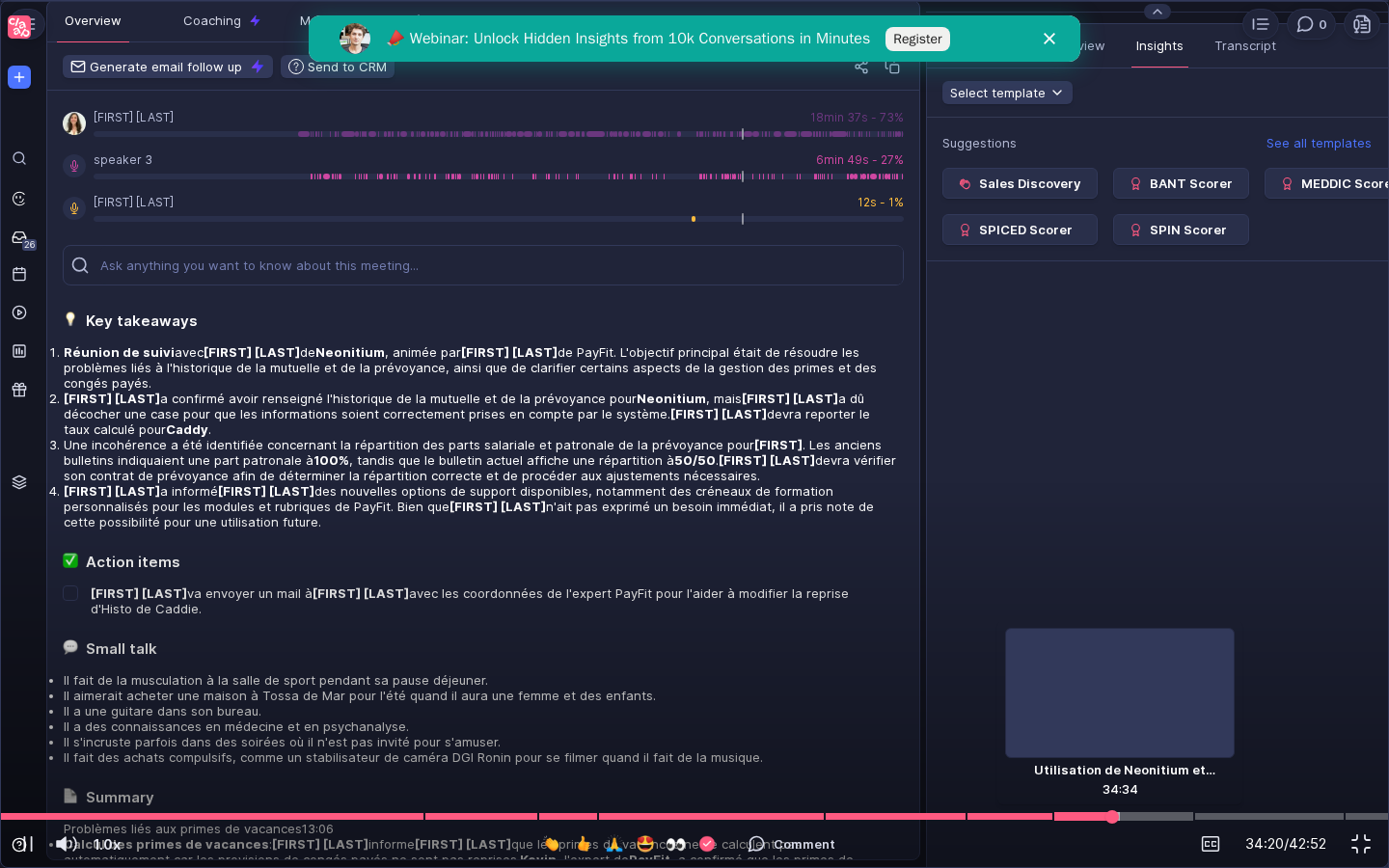 click at bounding box center (1124, 817) 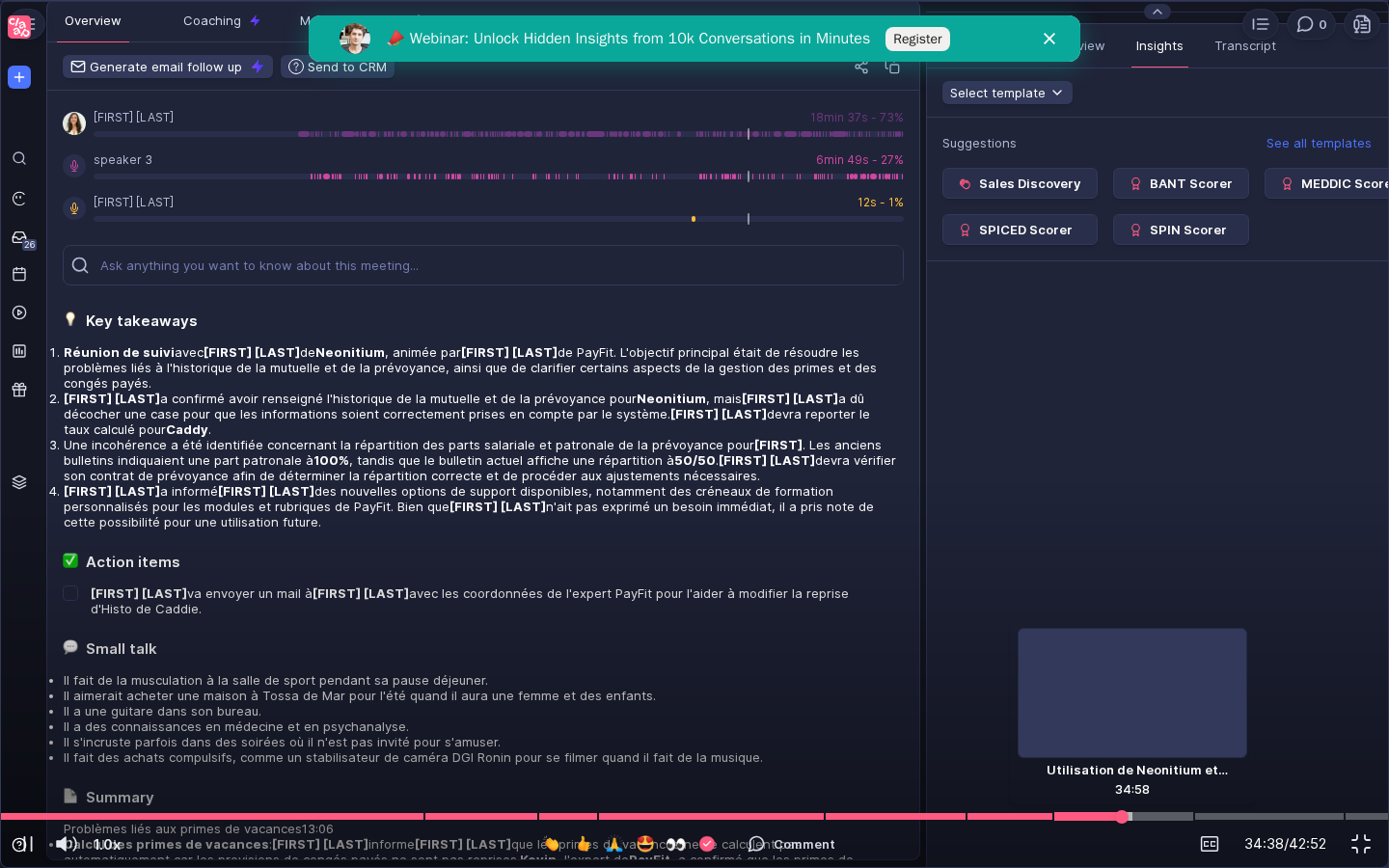 click at bounding box center (1124, 817) 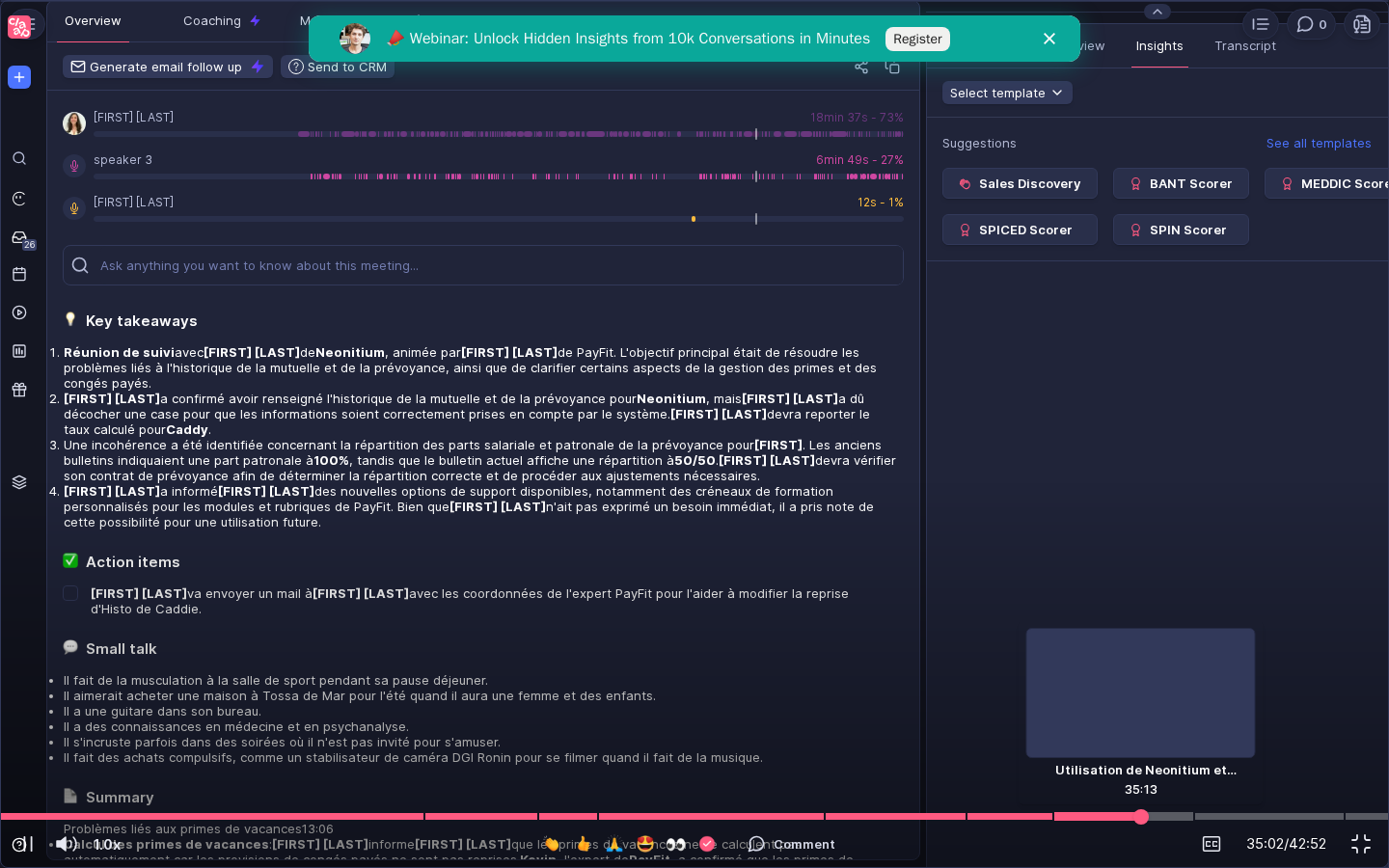 click at bounding box center [1124, 817] 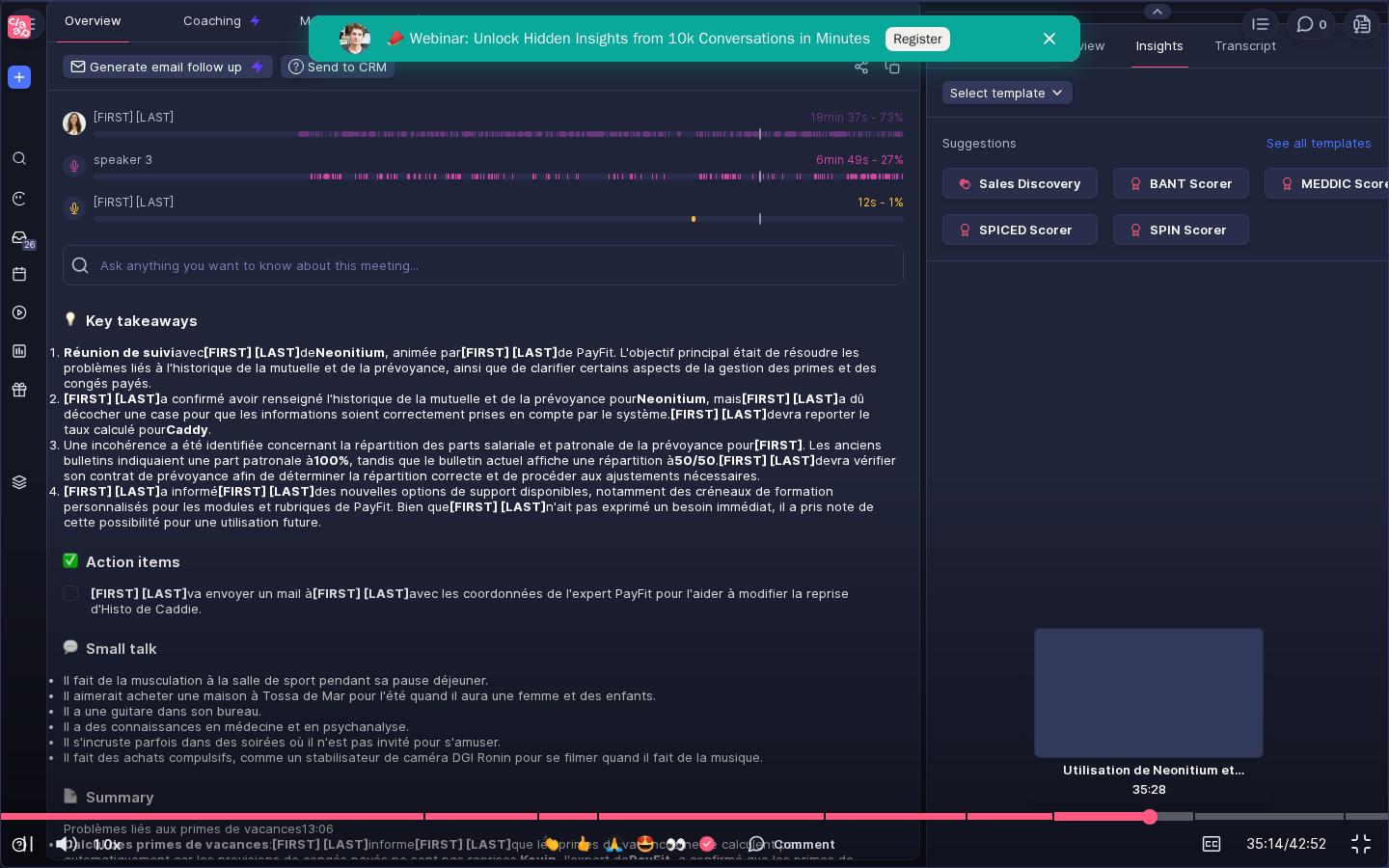 click at bounding box center (1124, 817) 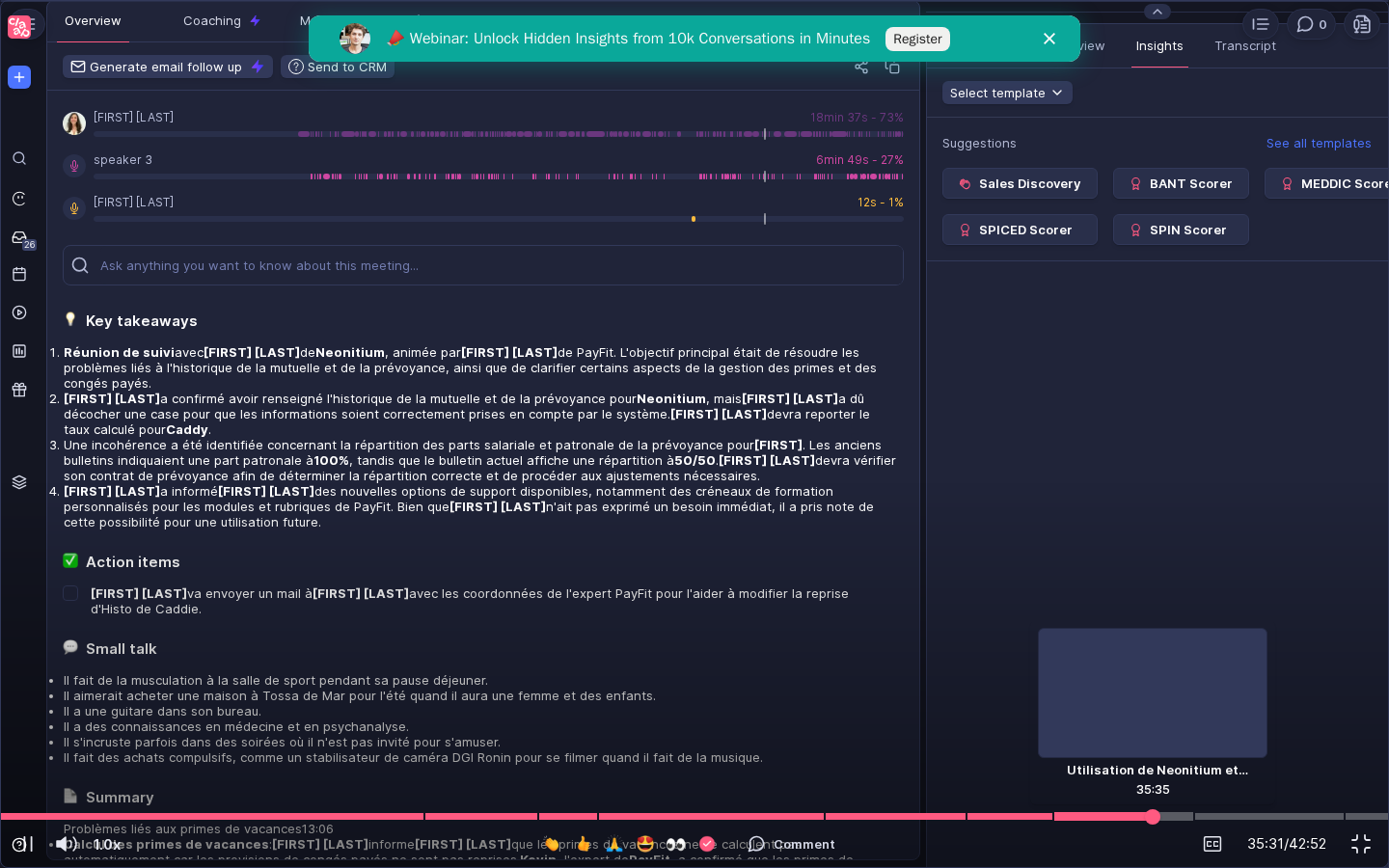 click at bounding box center [1124, 817] 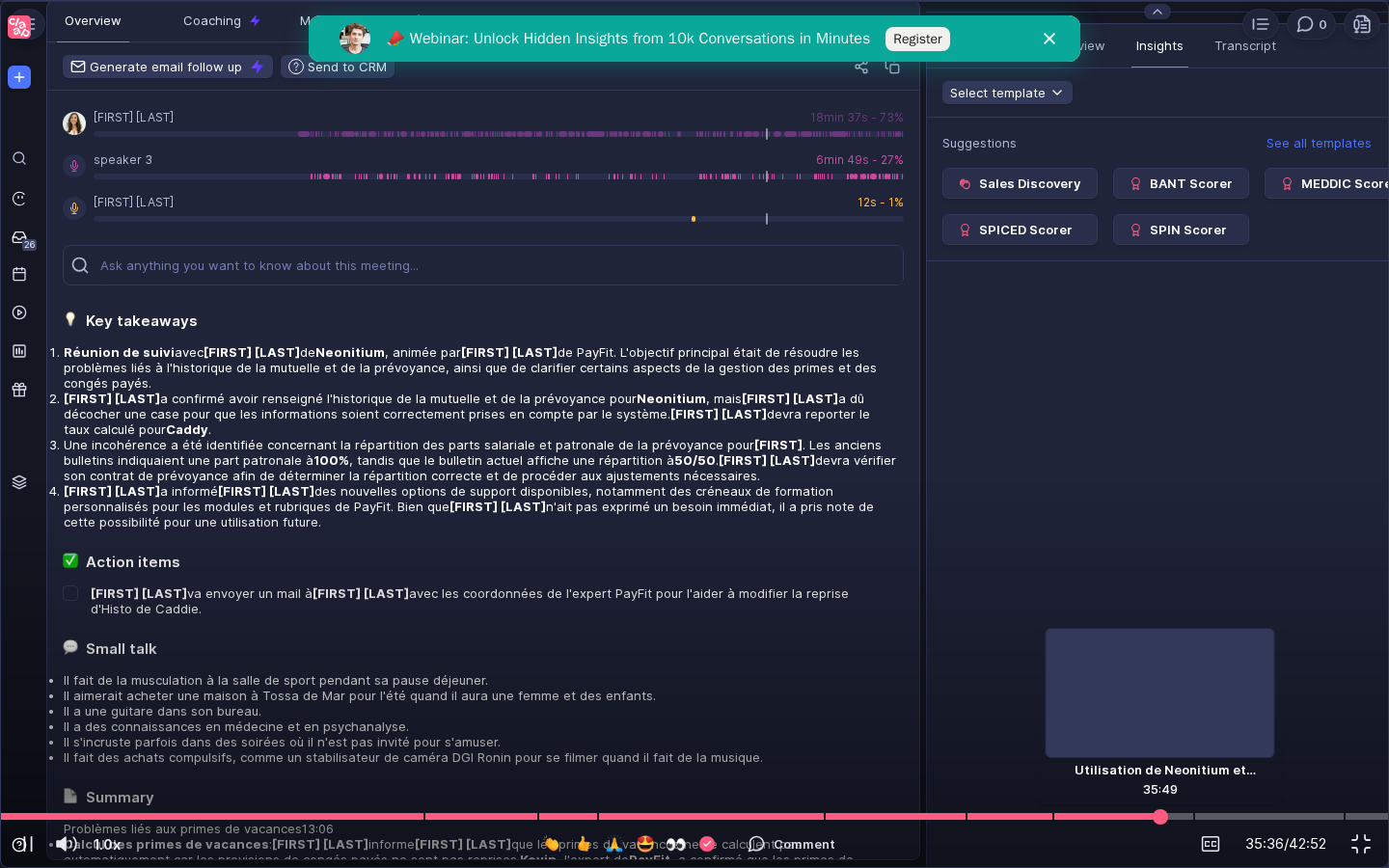 click at bounding box center [694, 816] 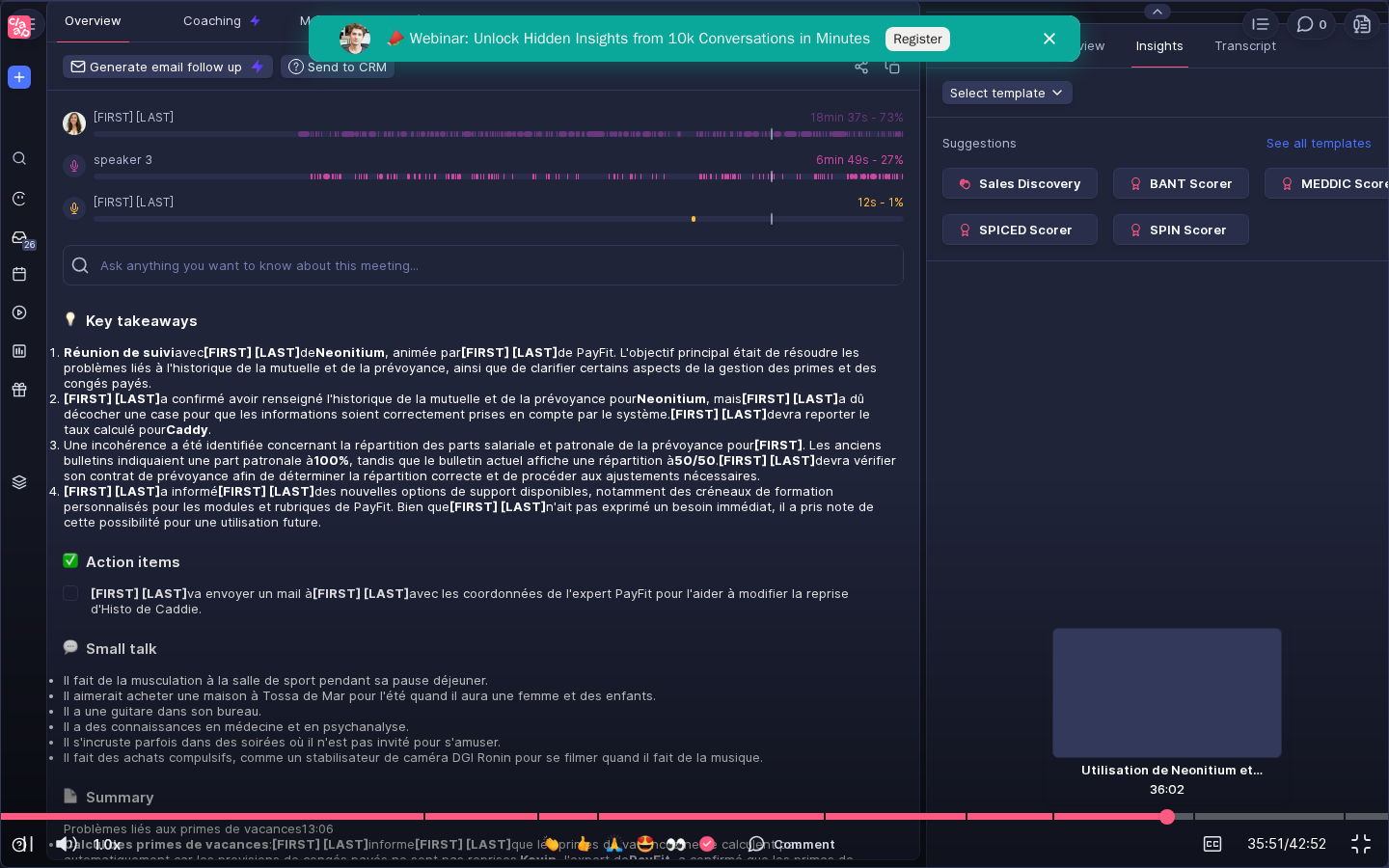 click at bounding box center (694, 816) 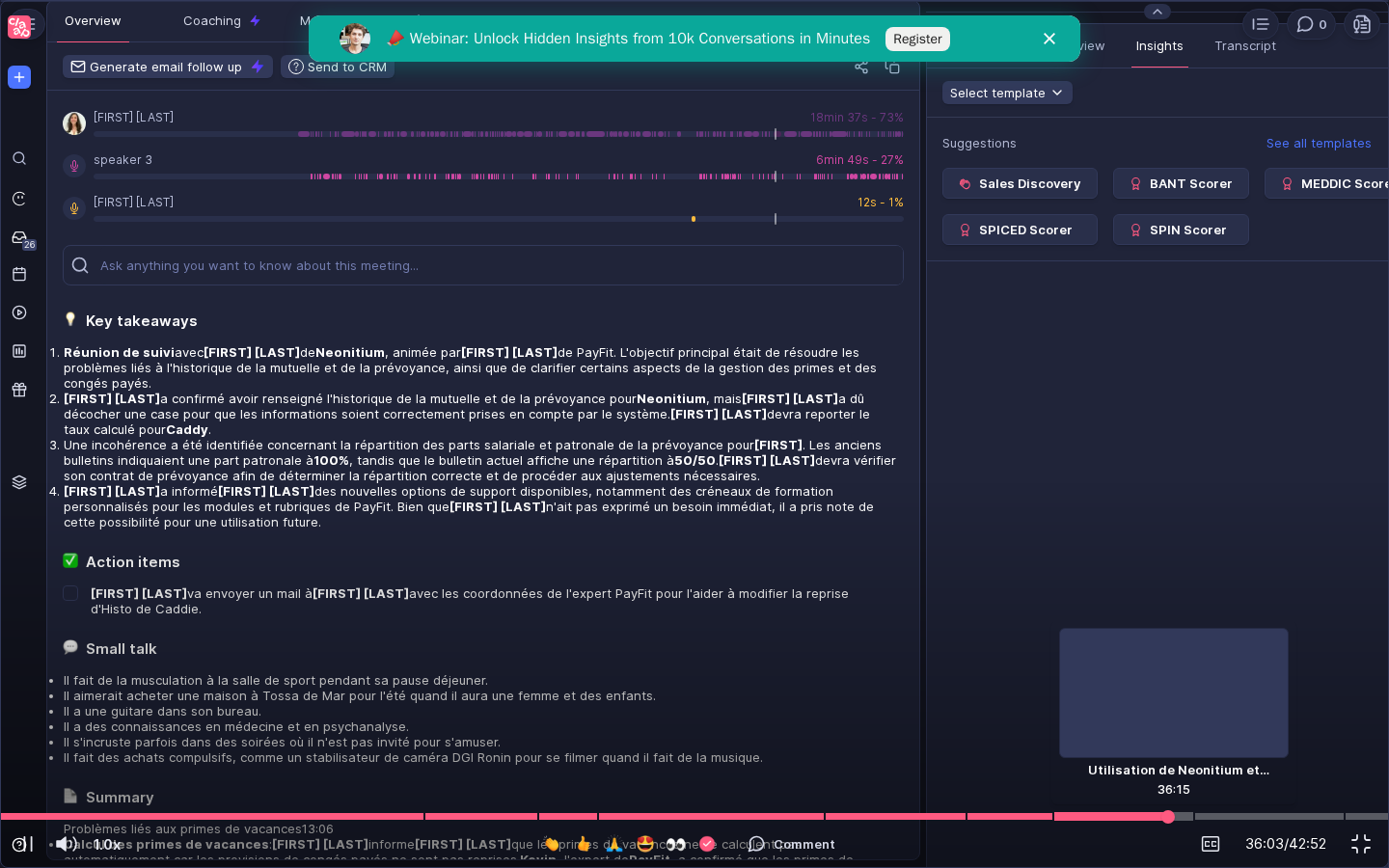 click at bounding box center (694, 816) 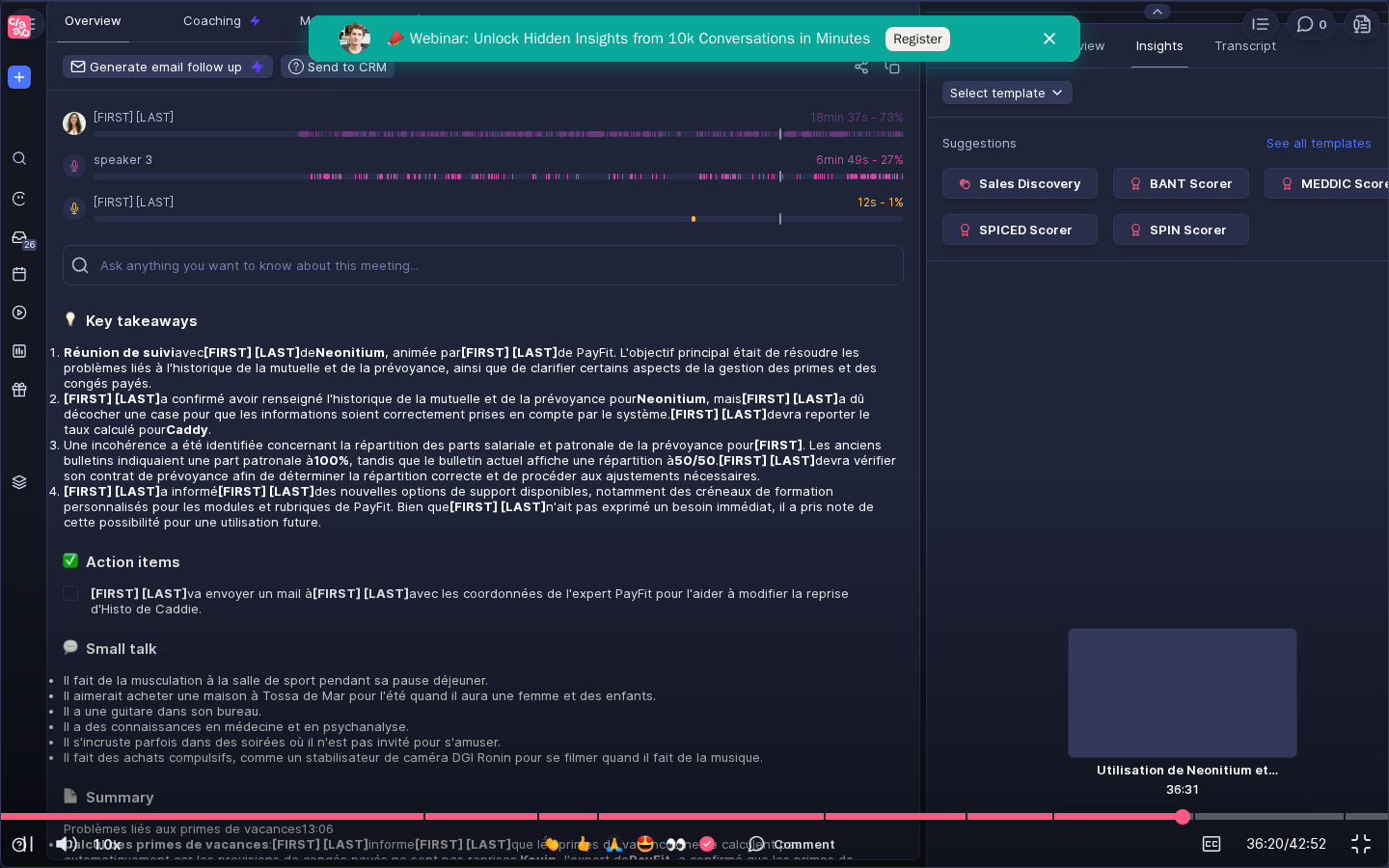 click at bounding box center (1183, 816) 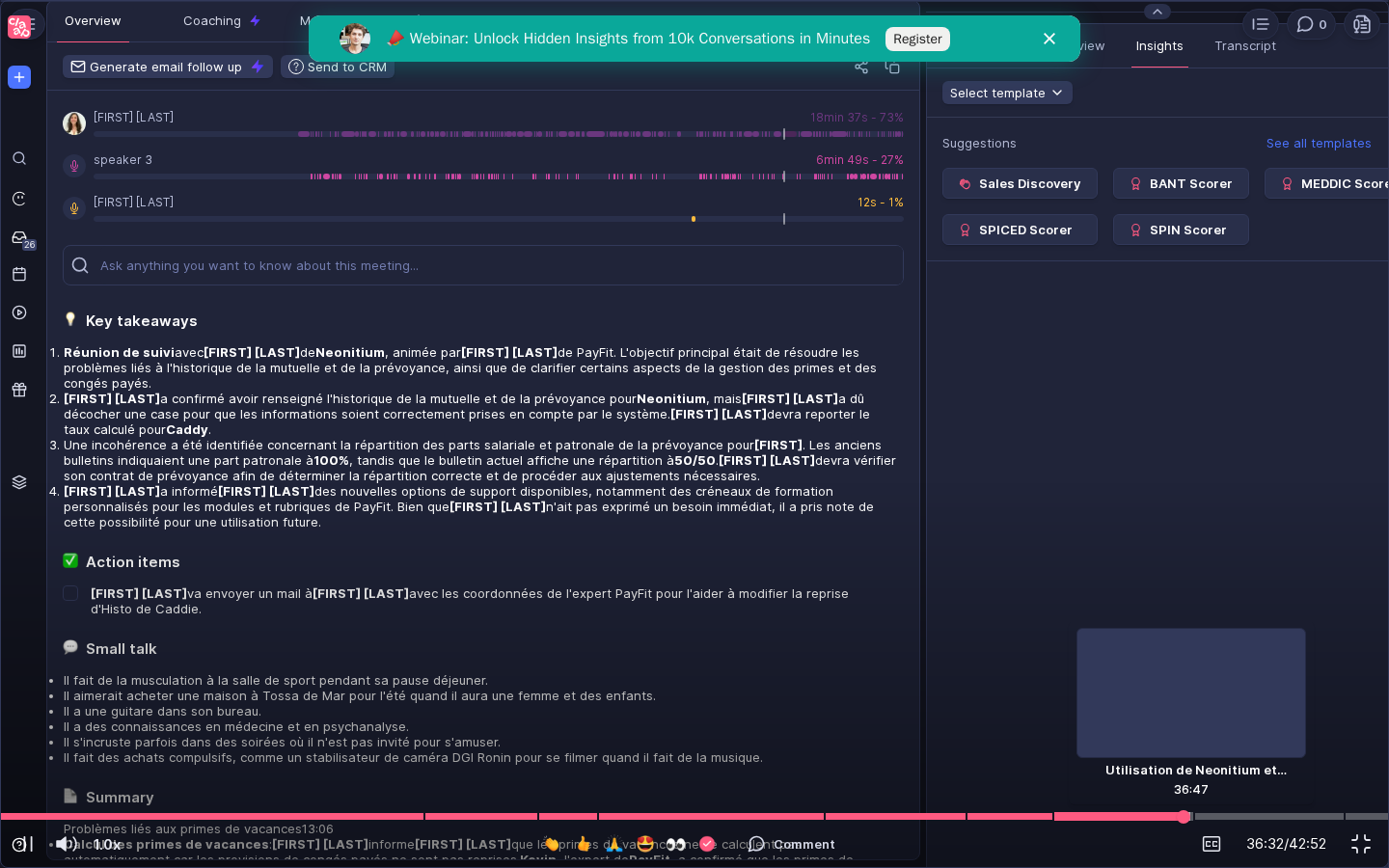 click at bounding box center (694, 816) 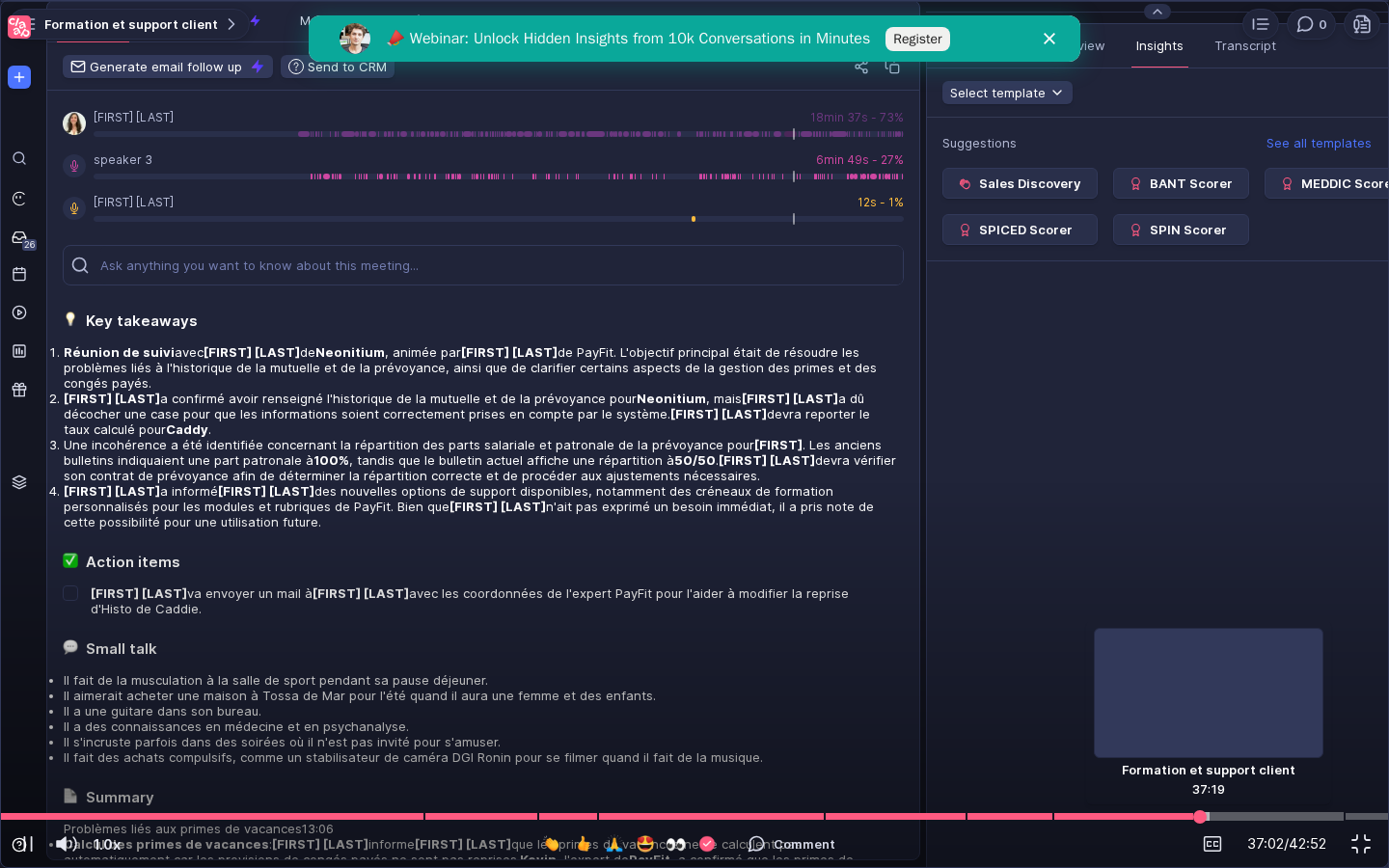 click at bounding box center (694, 816) 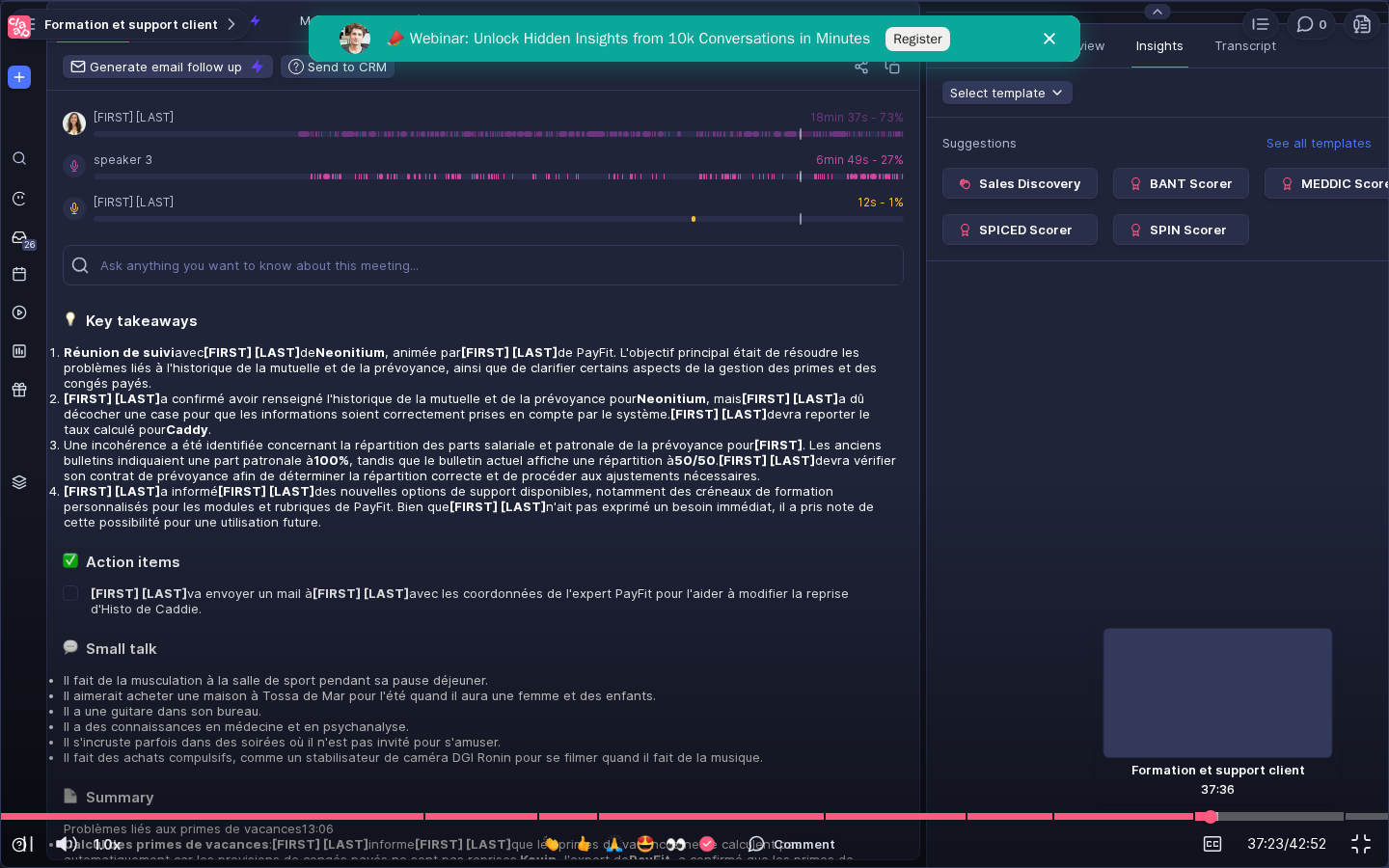 click at bounding box center (694, 816) 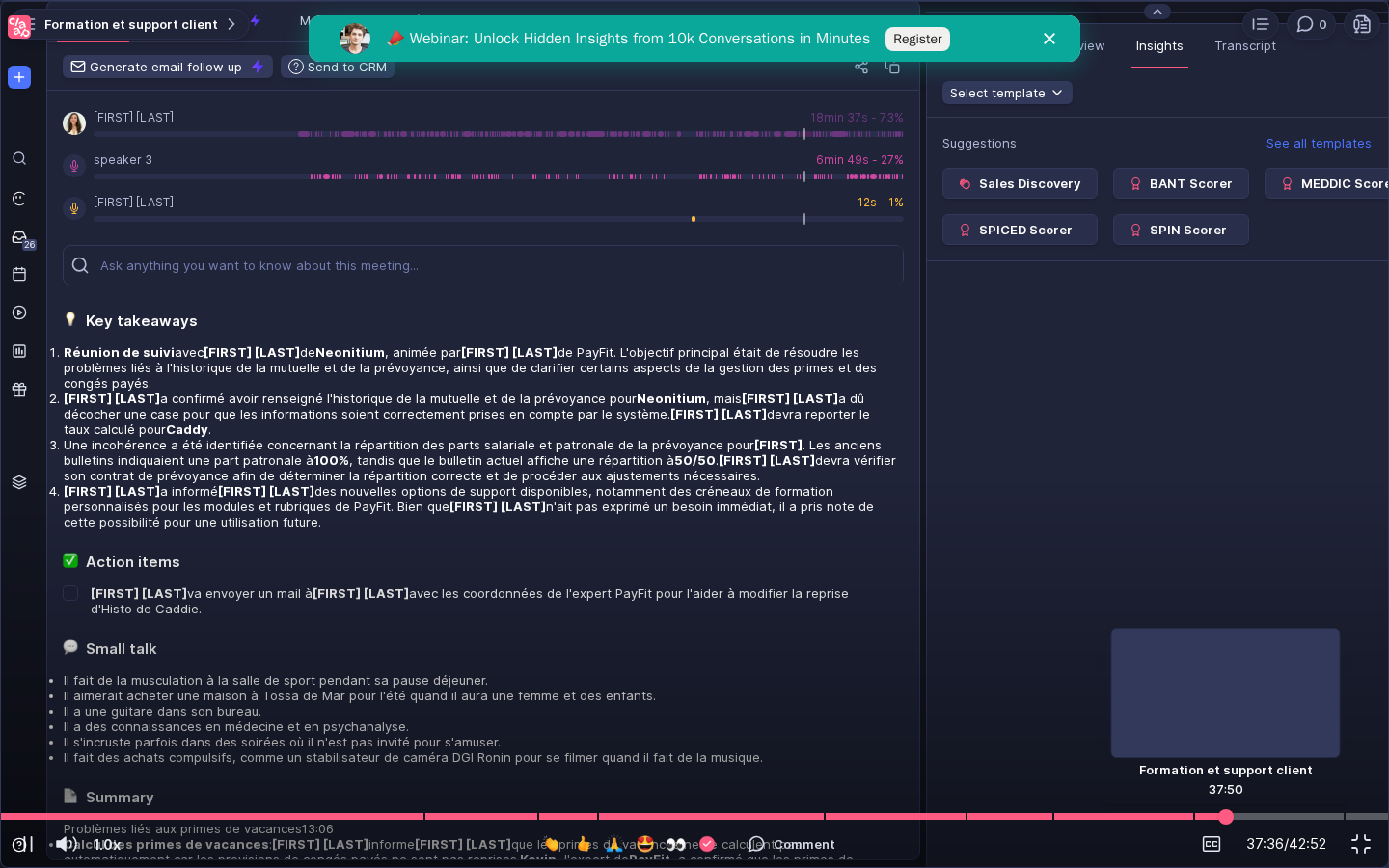 click at bounding box center (694, 816) 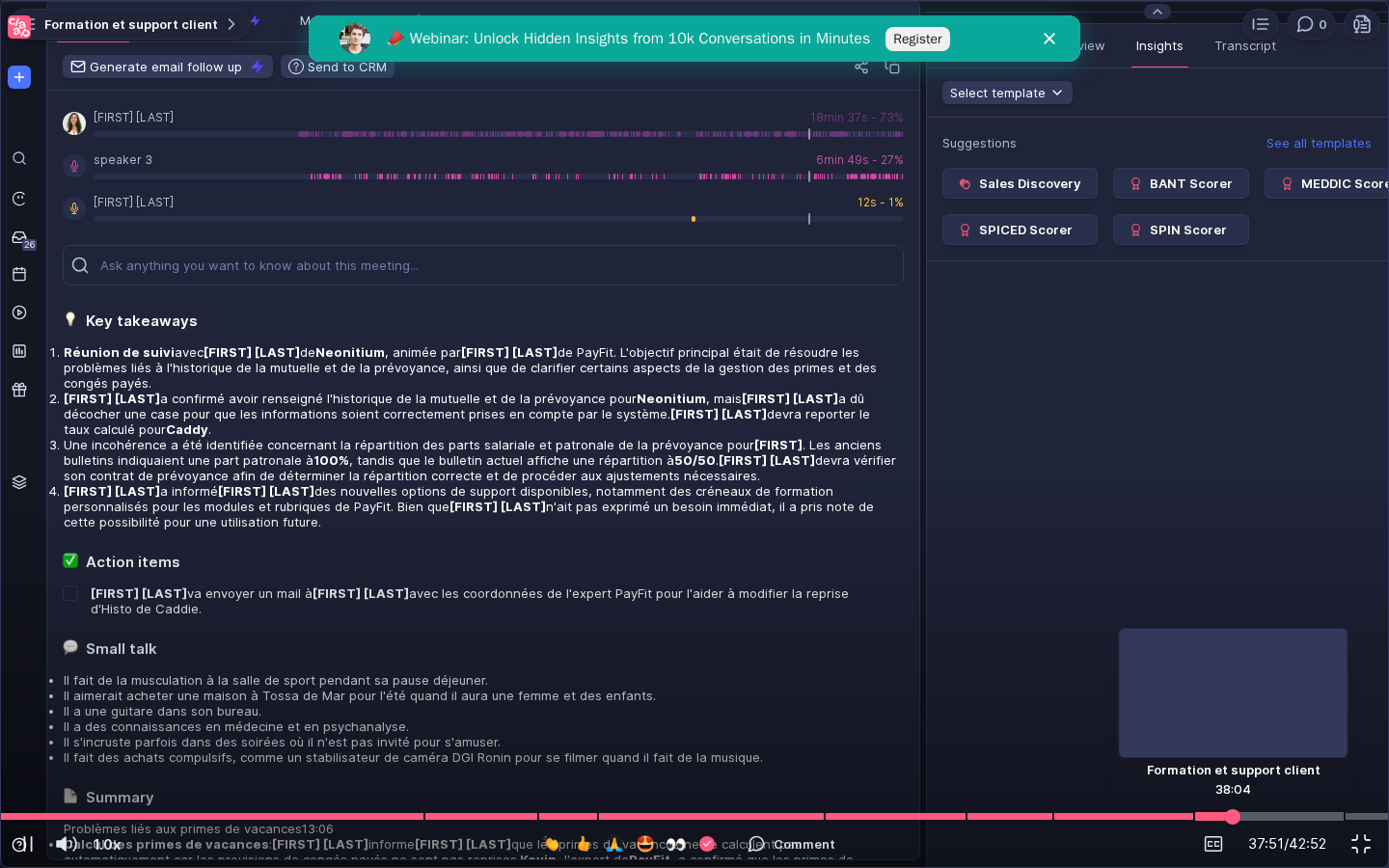 click at bounding box center (1269, 817) 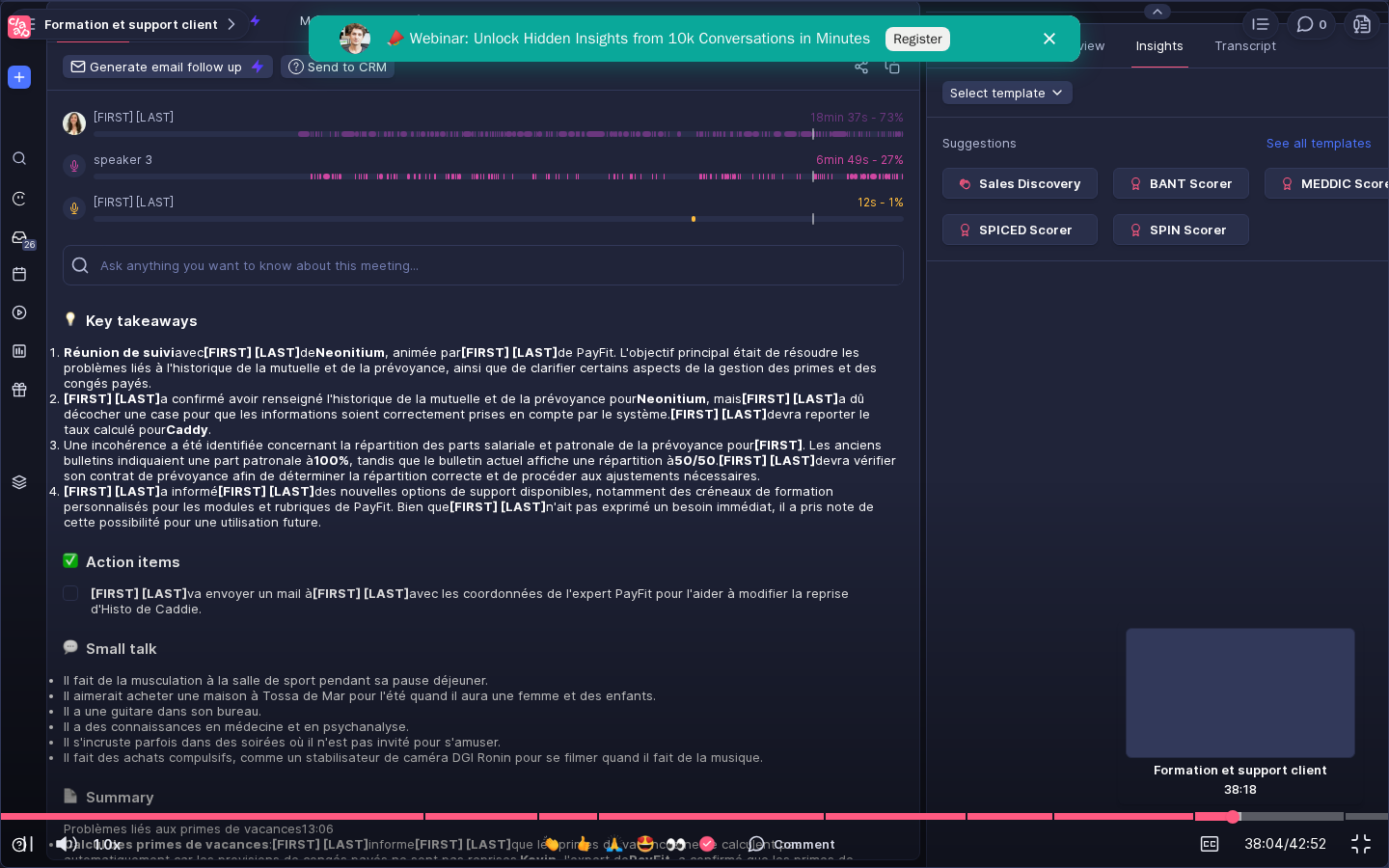 click at bounding box center [1269, 817] 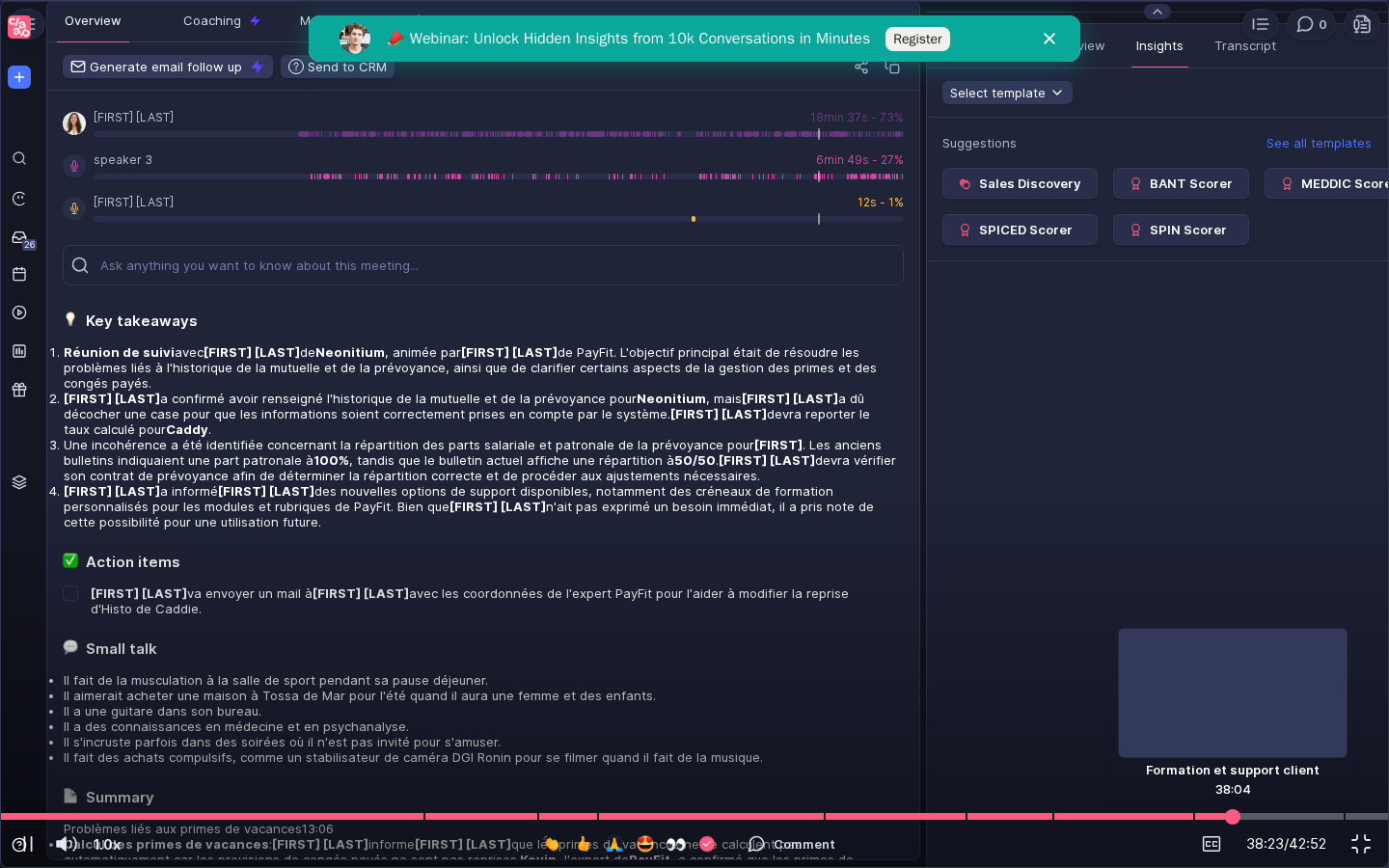 click at bounding box center [694, 816] 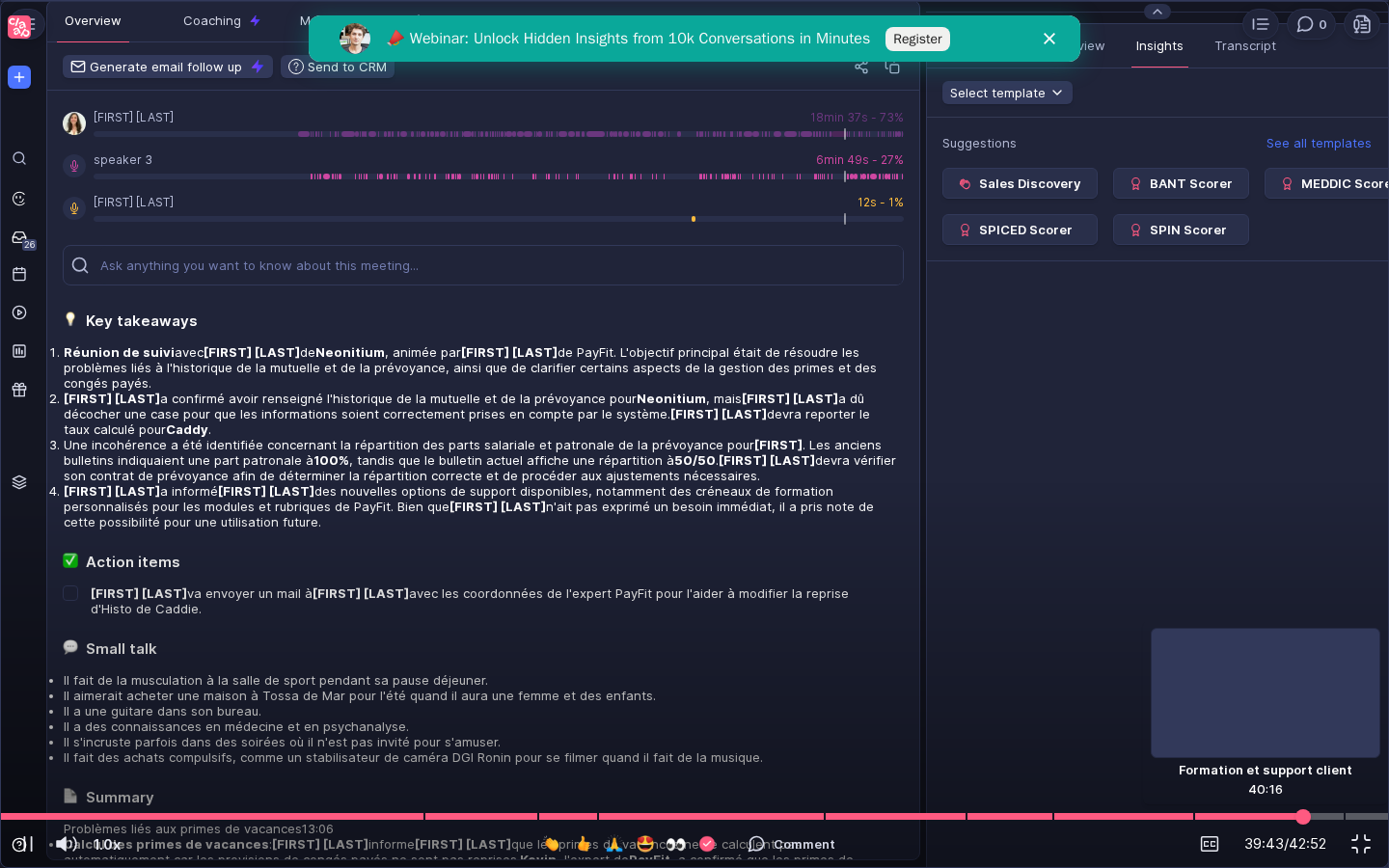 click at bounding box center [694, 816] 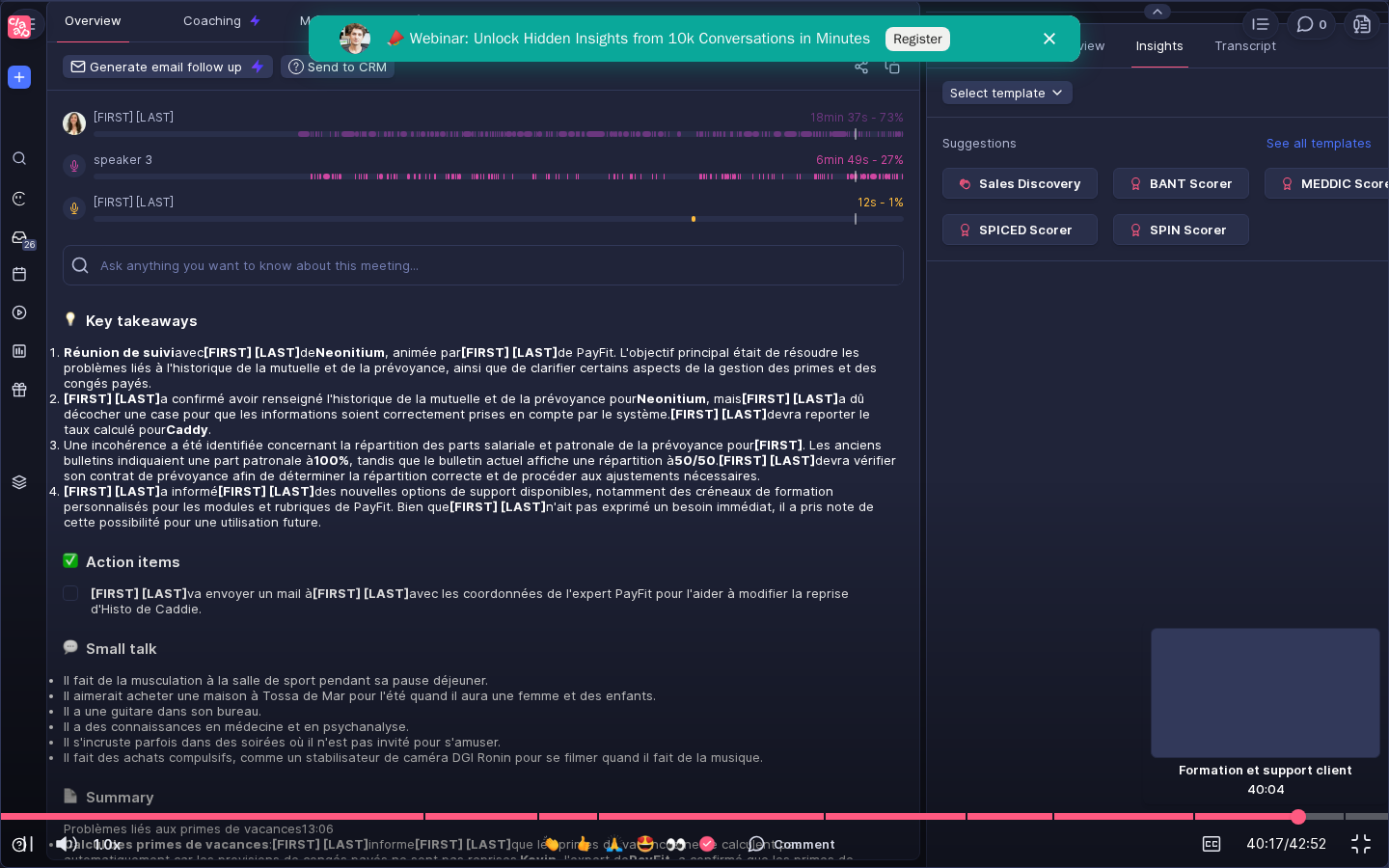 click at bounding box center (694, 816) 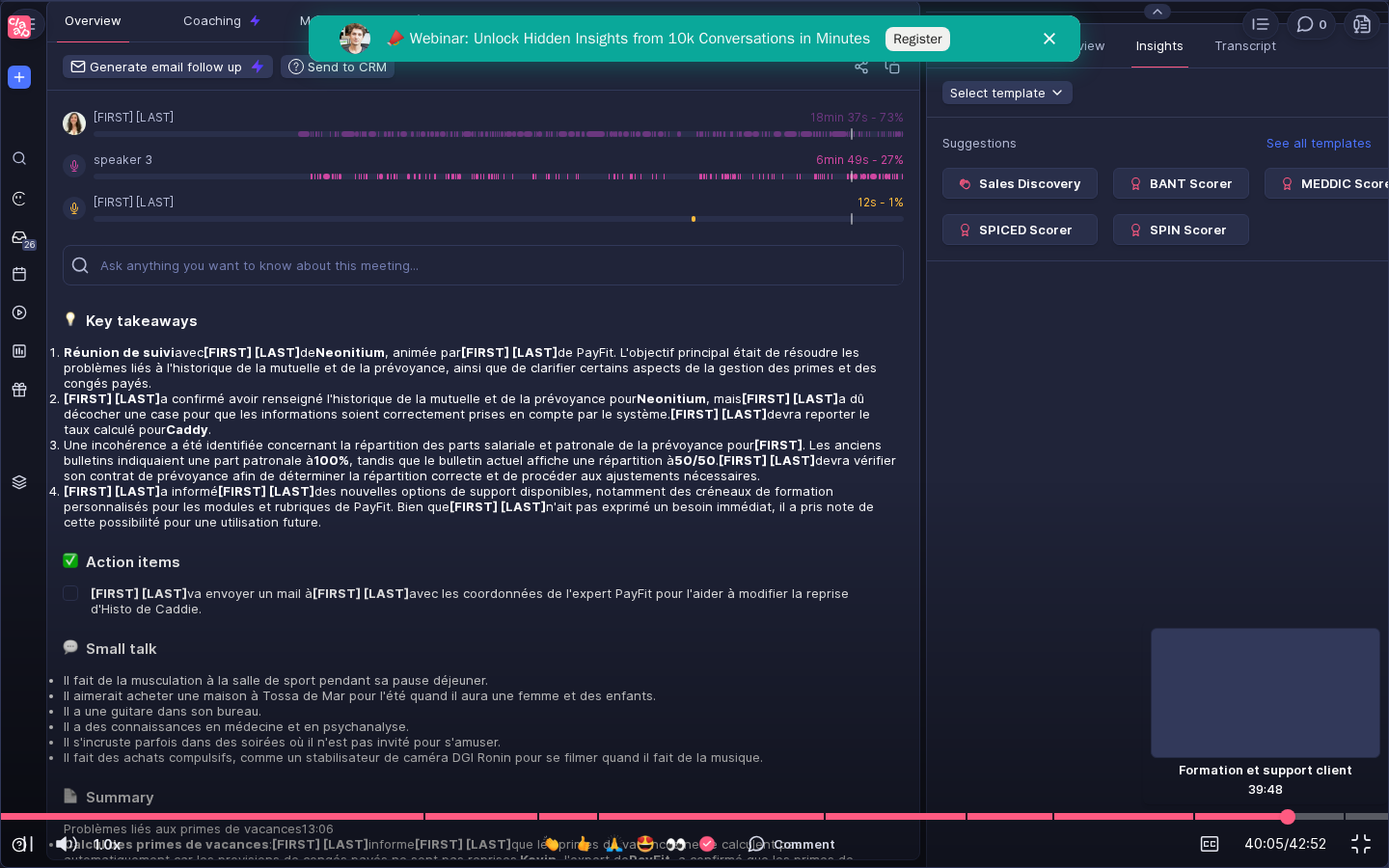 click at bounding box center [694, 816] 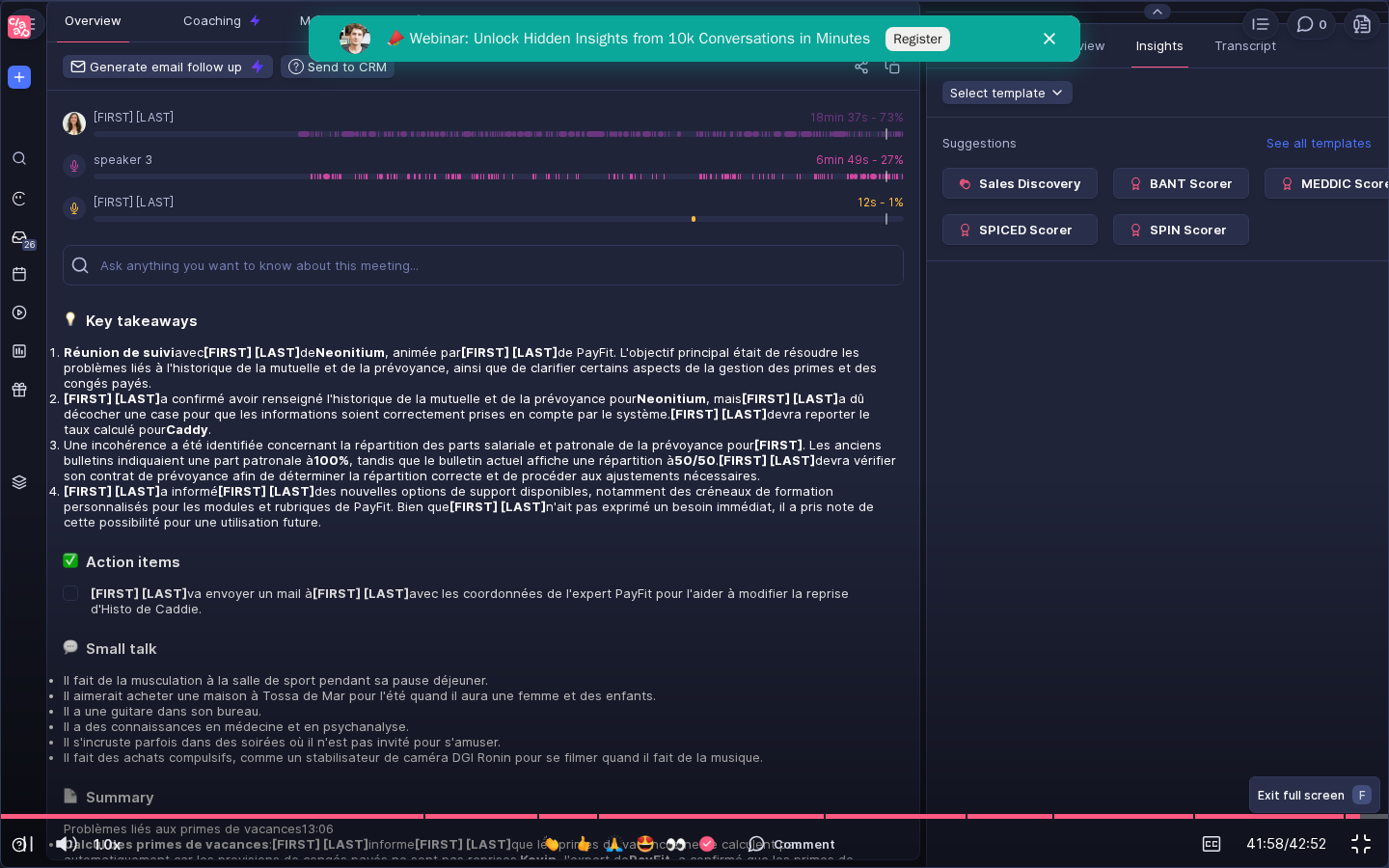 click at bounding box center [1361, 844] 